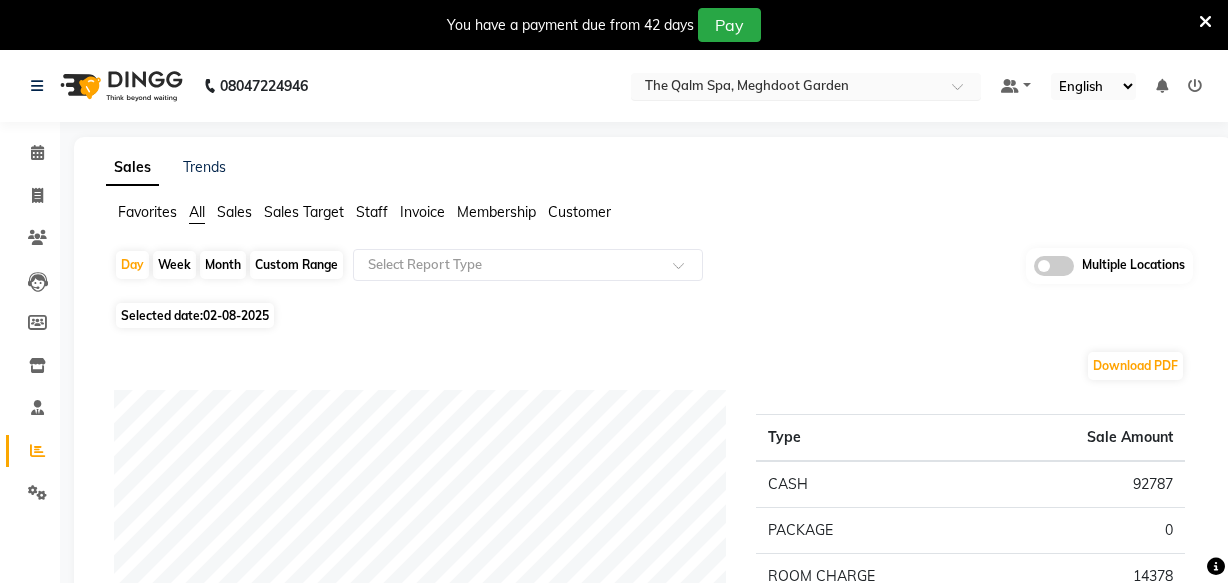 scroll, scrollTop: 0, scrollLeft: 0, axis: both 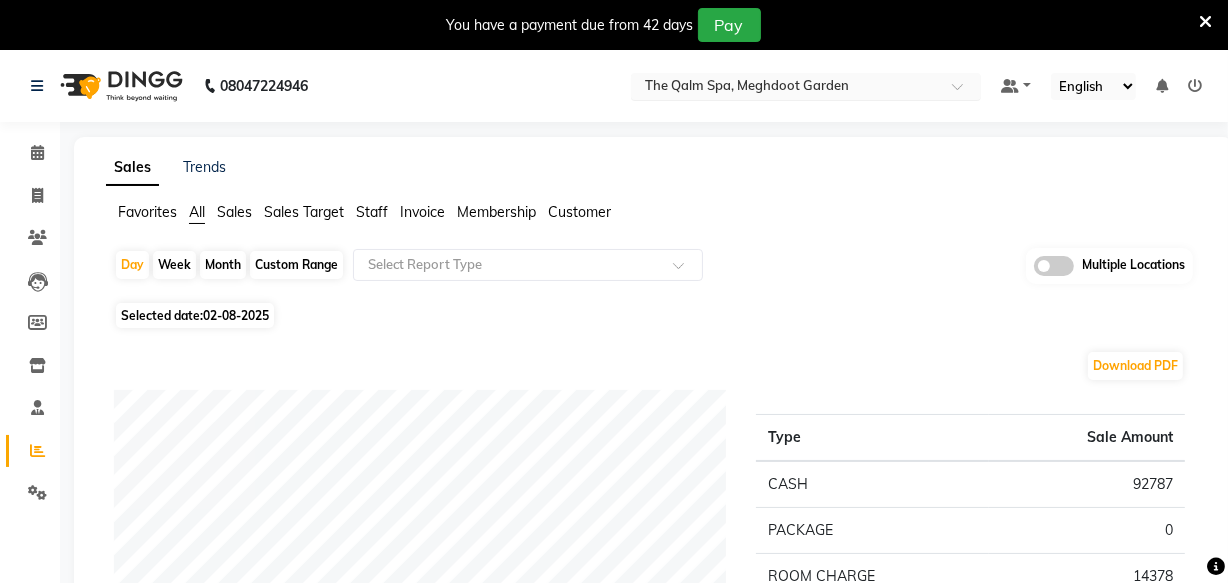 click at bounding box center (786, 88) 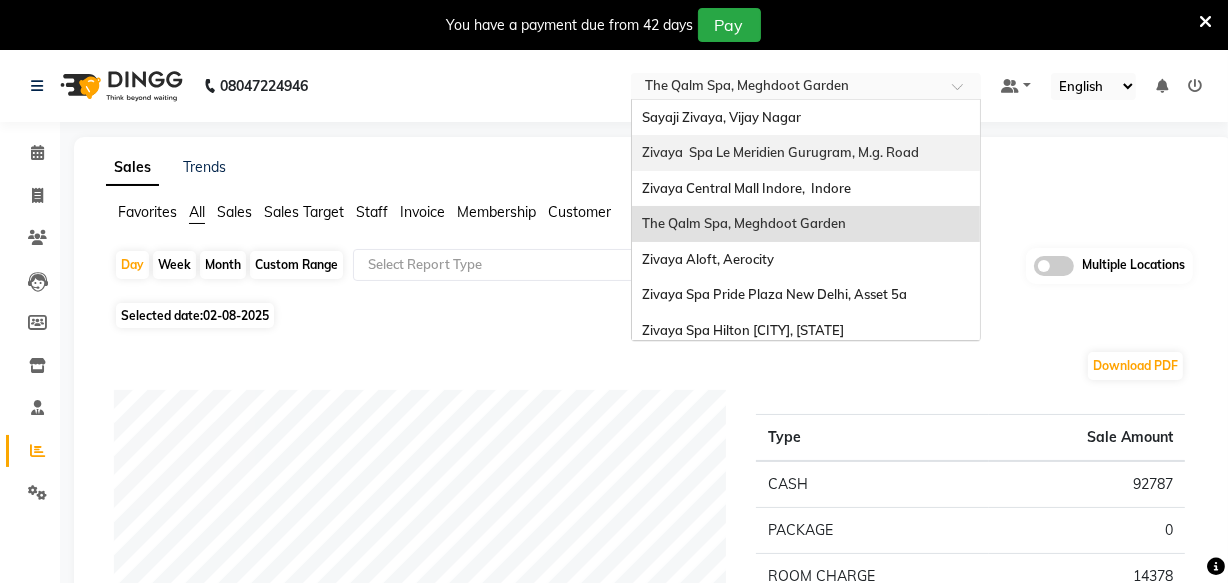 click on "Zivaya  Spa Le Meridien Gurugram, M.g. Road" at bounding box center (806, 153) 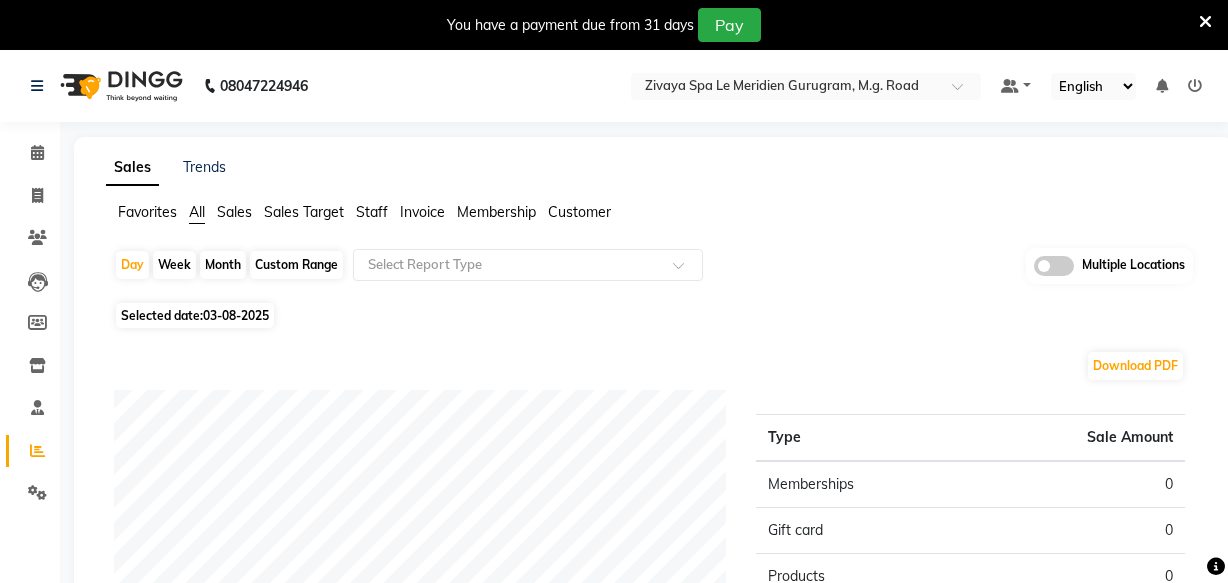 scroll, scrollTop: 0, scrollLeft: 0, axis: both 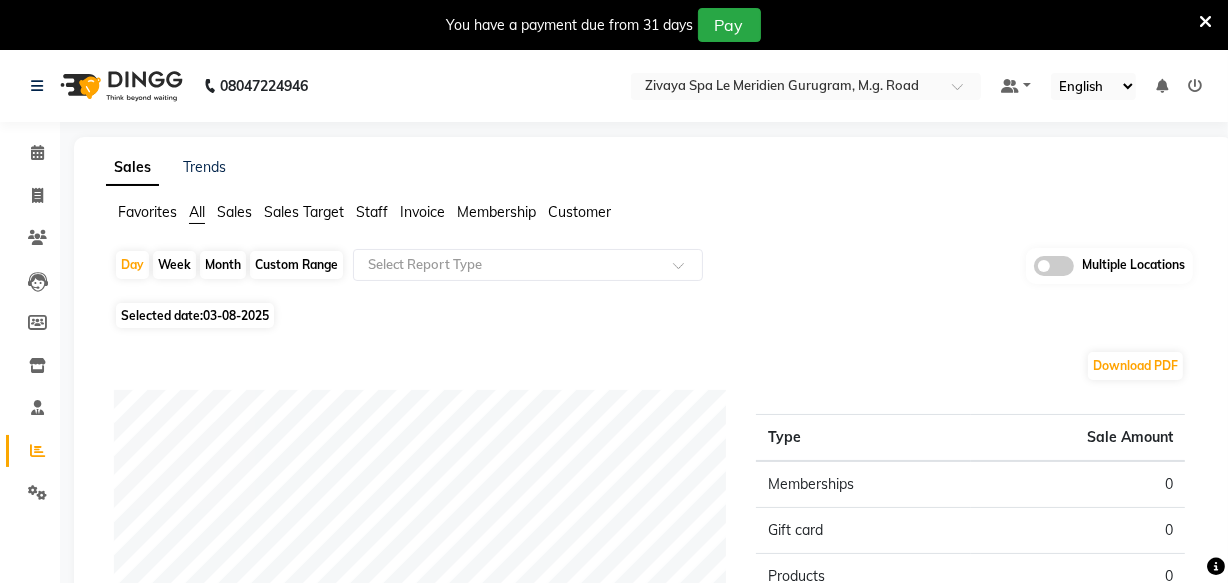 click at bounding box center (1205, 22) 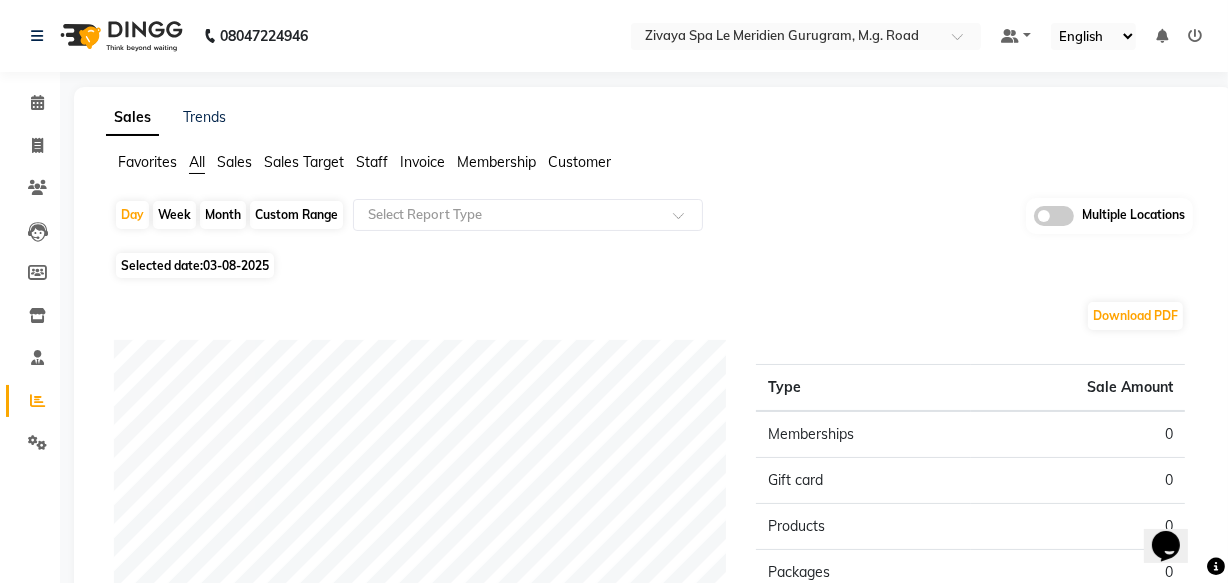 scroll, scrollTop: 0, scrollLeft: 0, axis: both 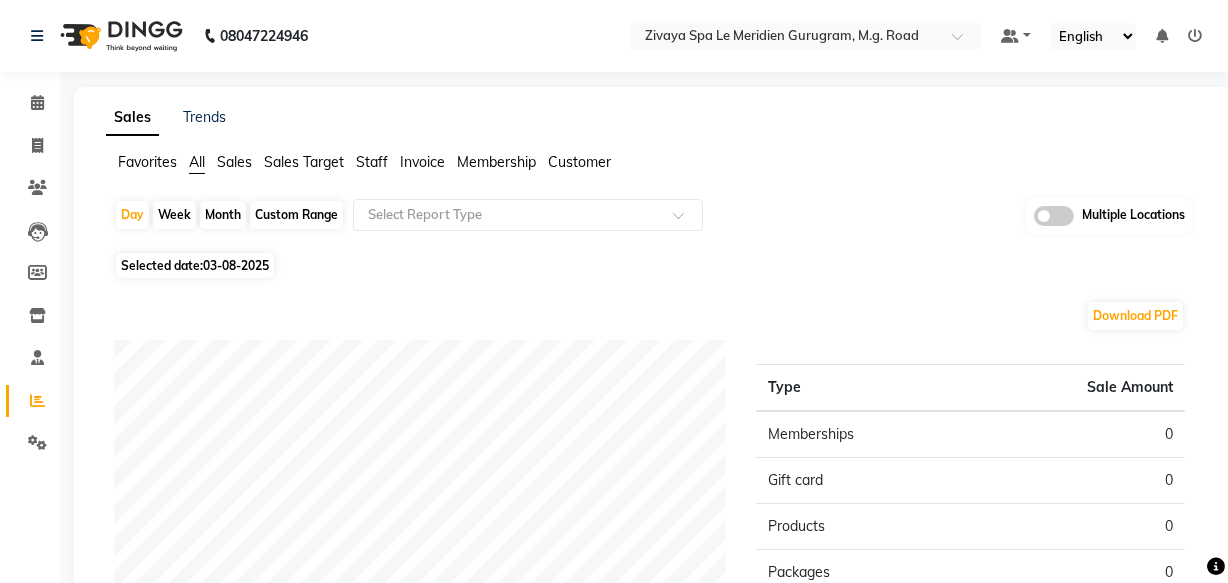 click on "03-08-2025" 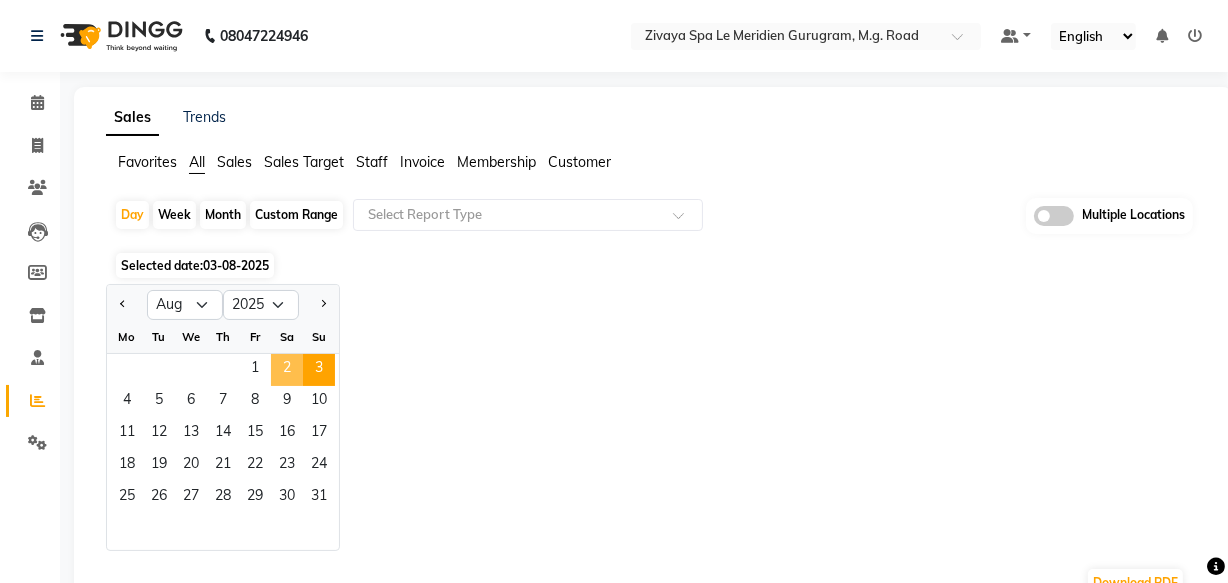 click on "2" 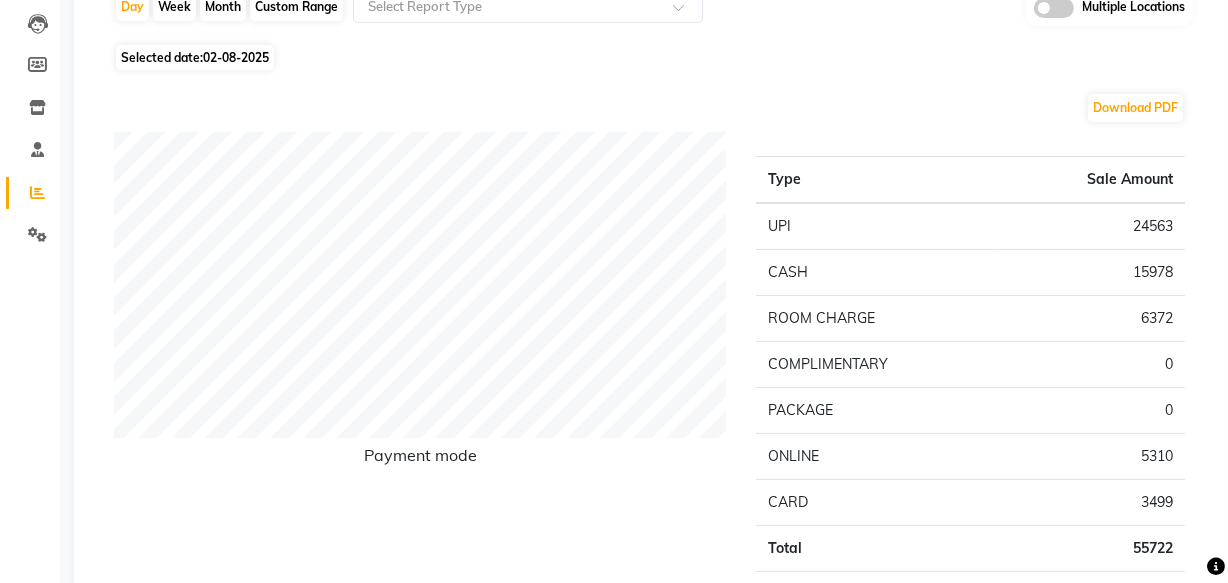 scroll, scrollTop: 0, scrollLeft: 0, axis: both 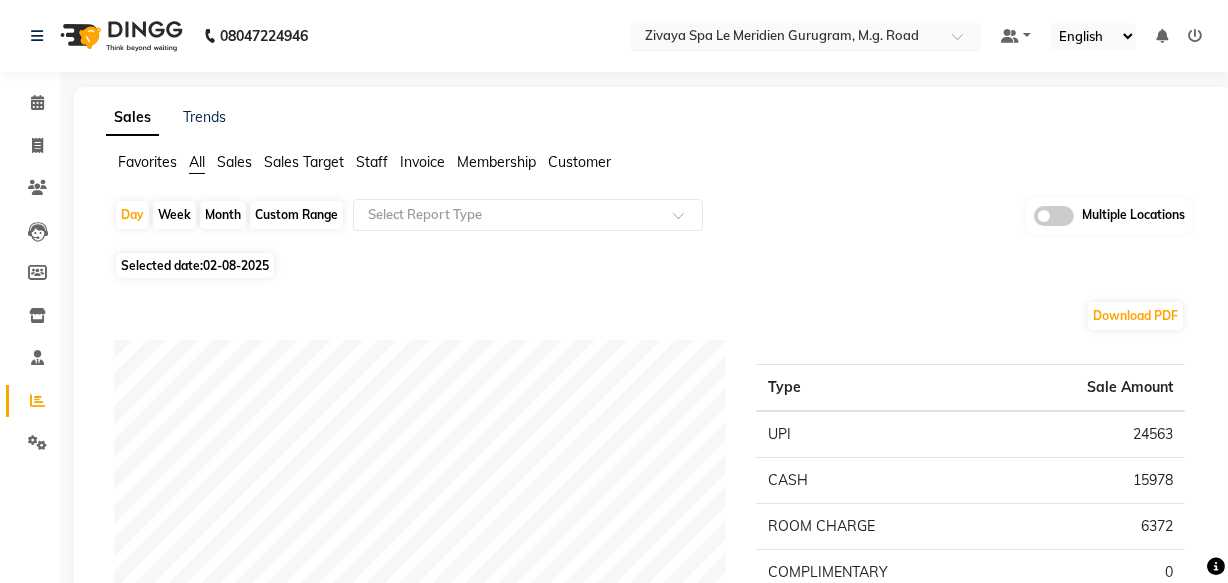 click at bounding box center (786, 38) 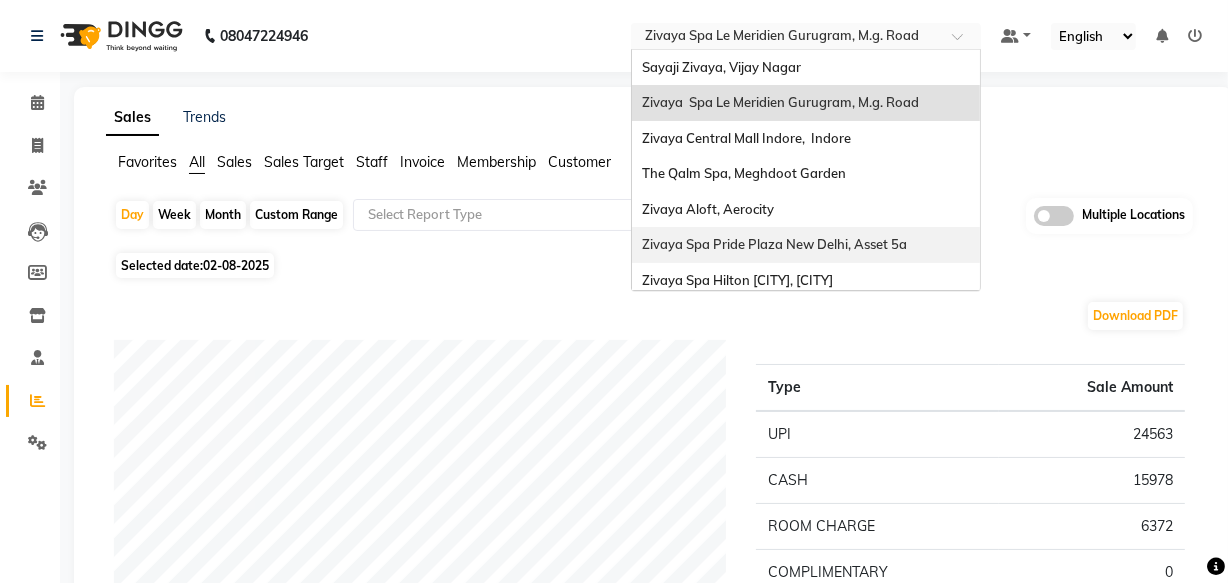 scroll, scrollTop: 205, scrollLeft: 0, axis: vertical 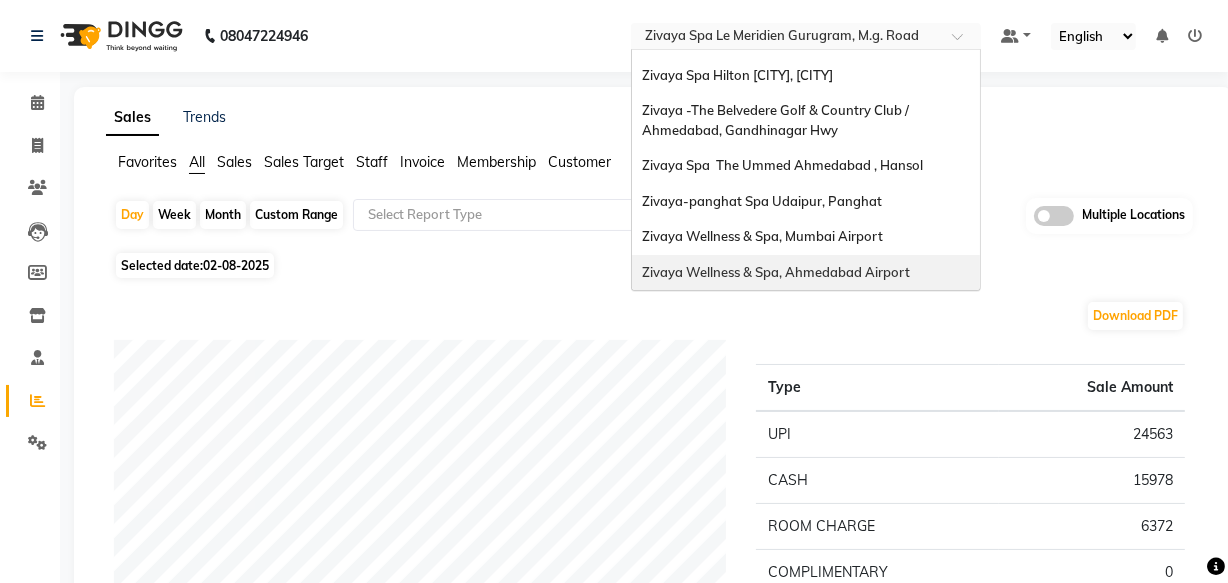 click on "Zivaya Wellness & Spa, Ahmedabad Airport" at bounding box center [806, 273] 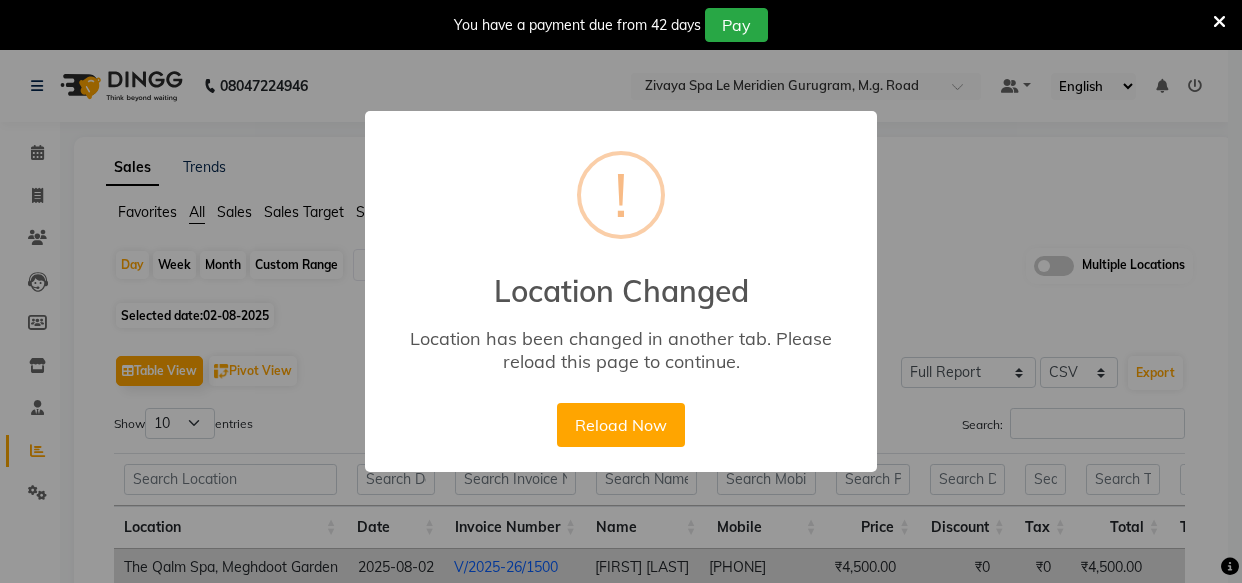 select on "full_report" 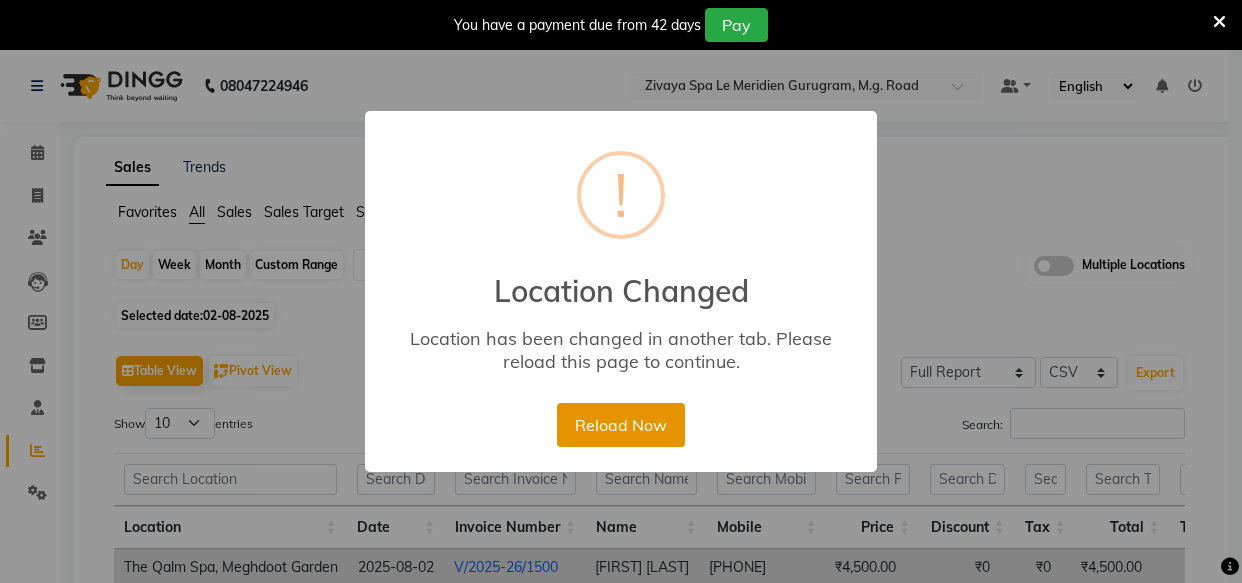 scroll, scrollTop: 272, scrollLeft: 0, axis: vertical 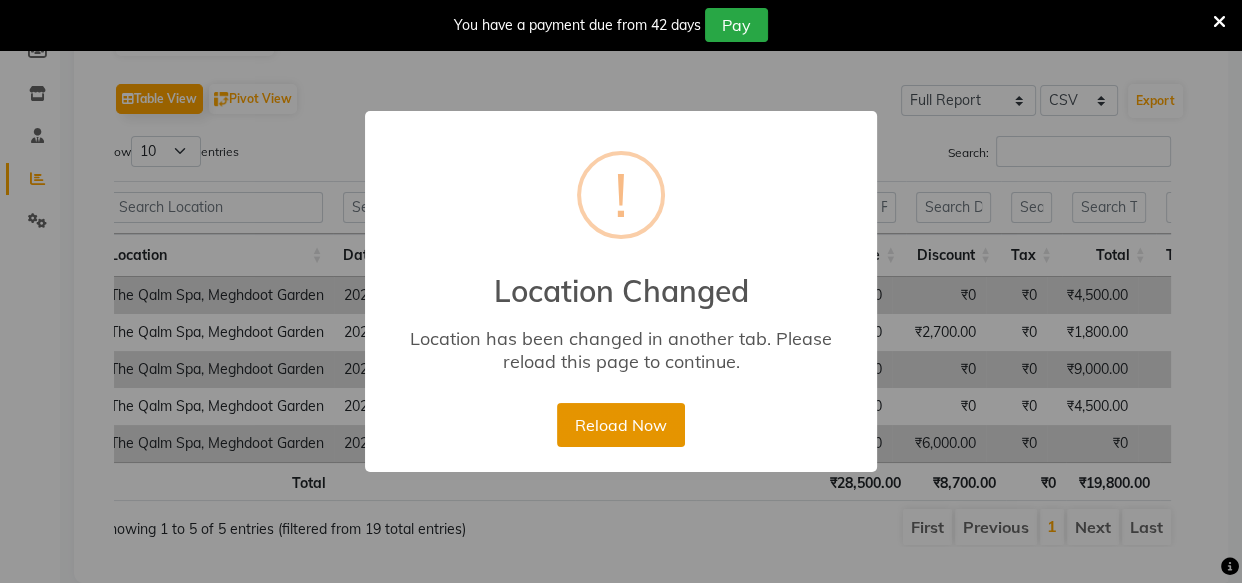 click on "Reload Now" at bounding box center (620, 425) 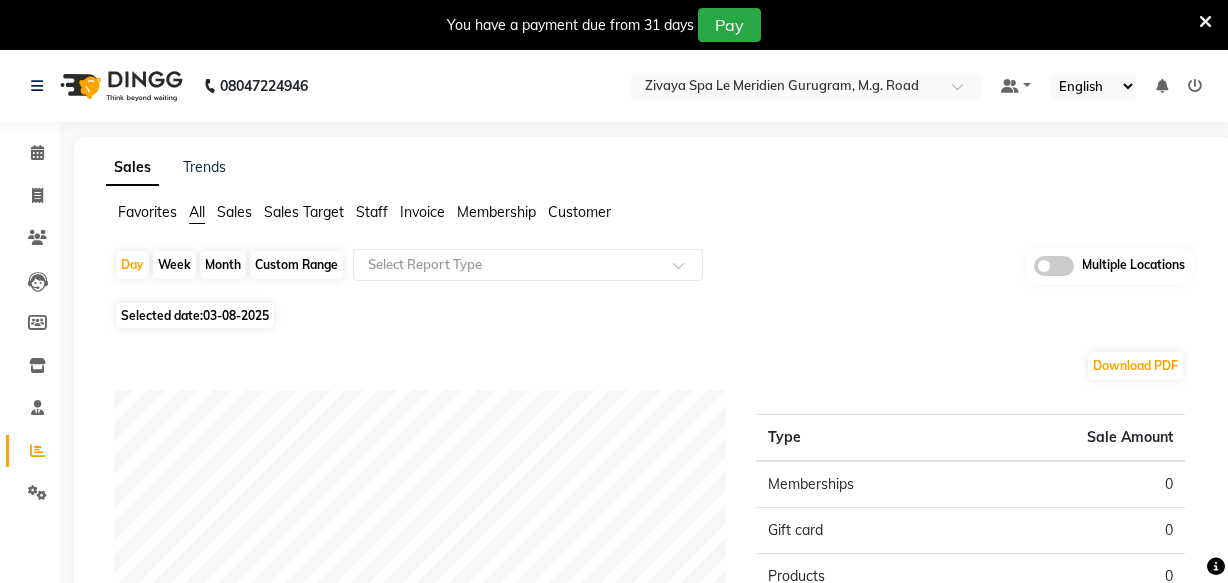 scroll, scrollTop: 0, scrollLeft: 0, axis: both 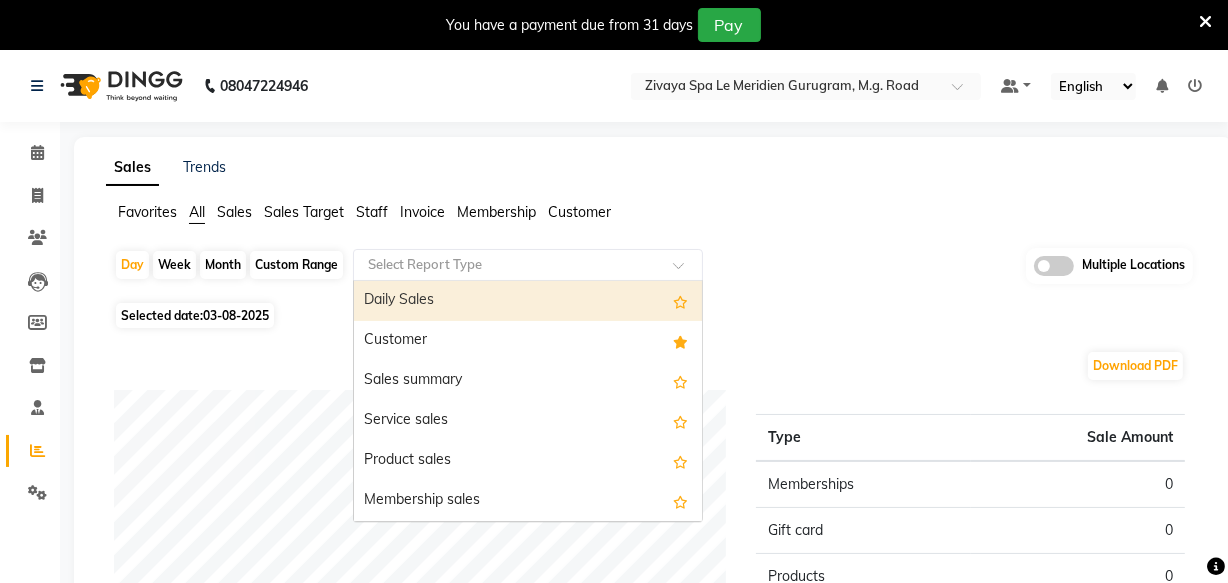 click 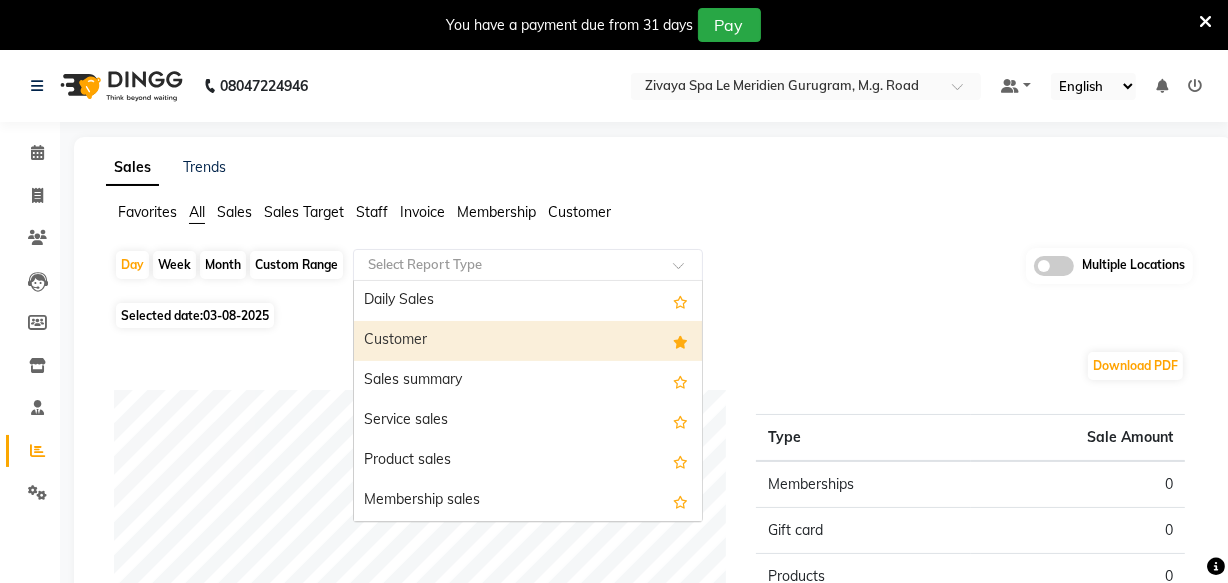 click on "Customer" at bounding box center (528, 341) 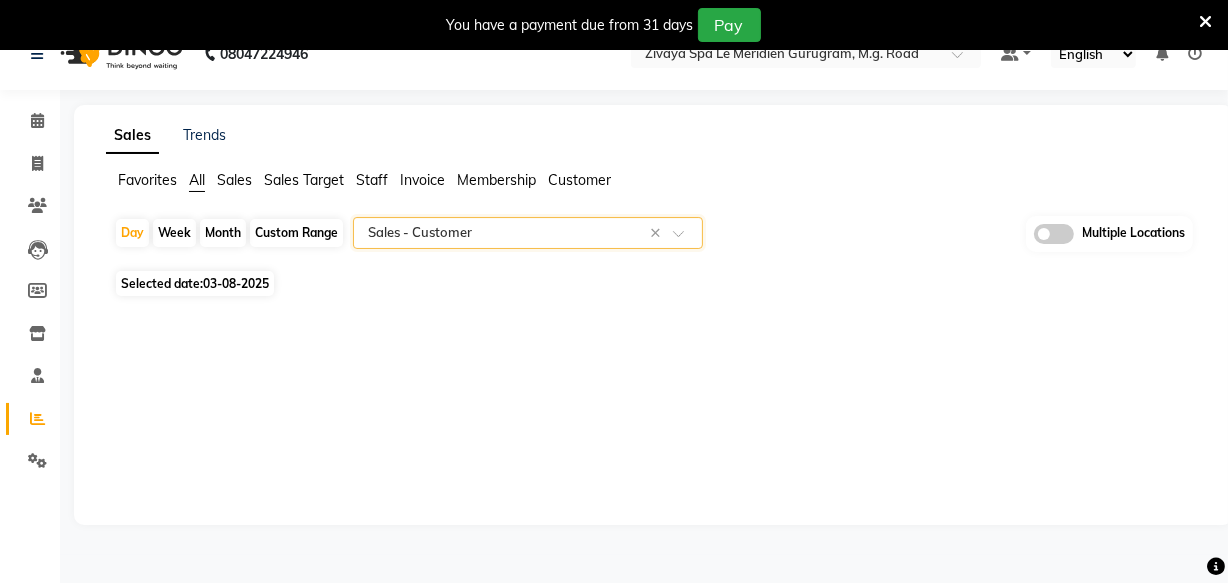scroll, scrollTop: 50, scrollLeft: 0, axis: vertical 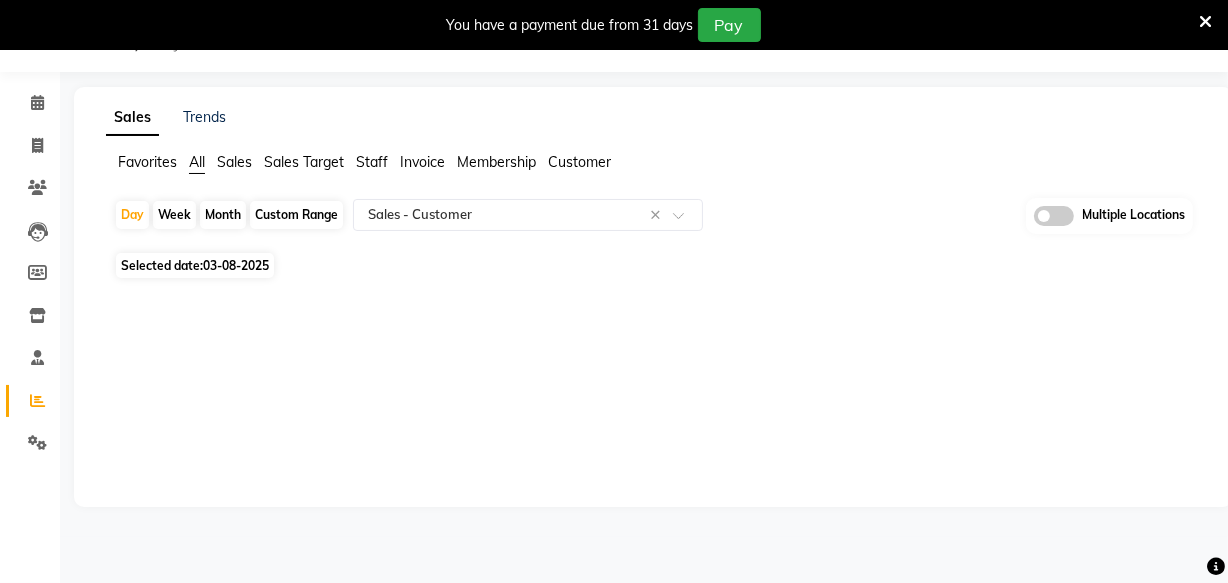 click on "Selected date:  03-08-2025" 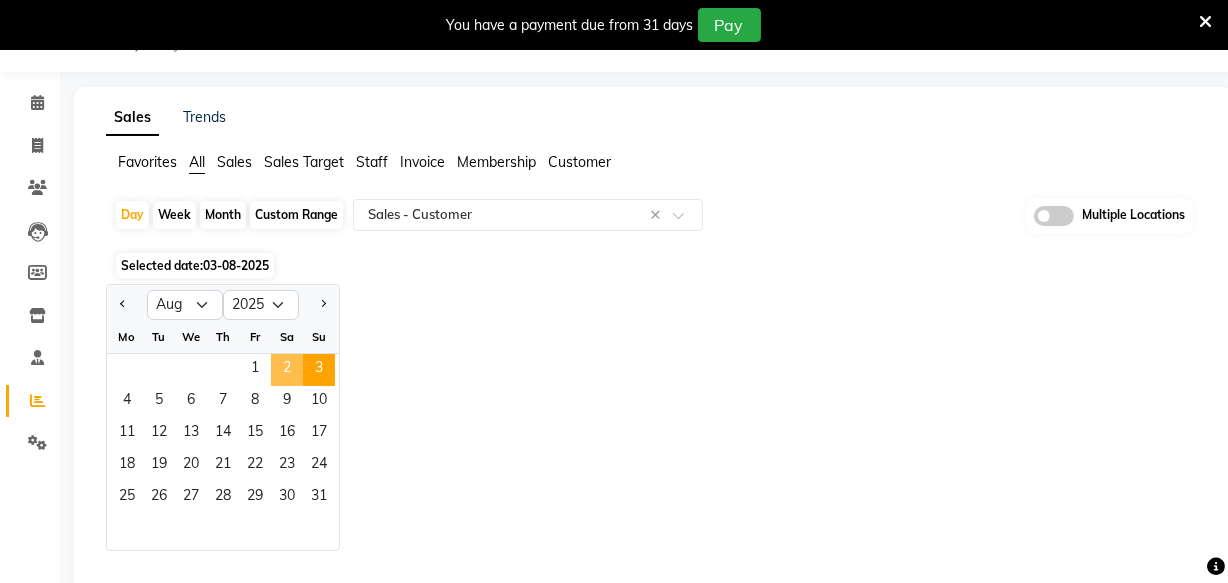 click on "2" 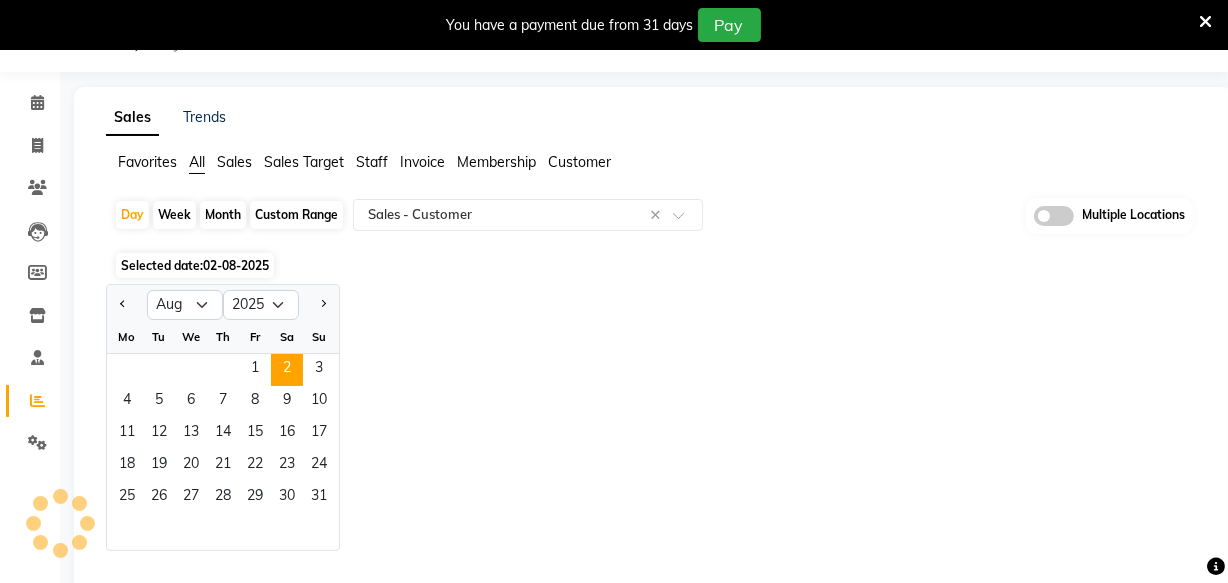 select on "full_report" 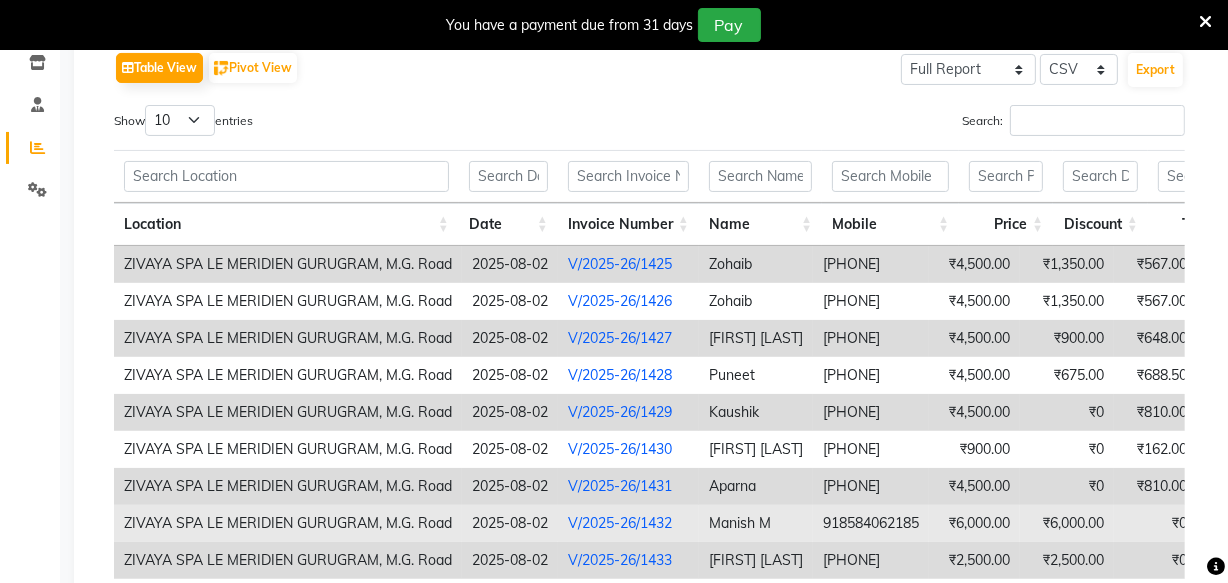 scroll, scrollTop: 322, scrollLeft: 0, axis: vertical 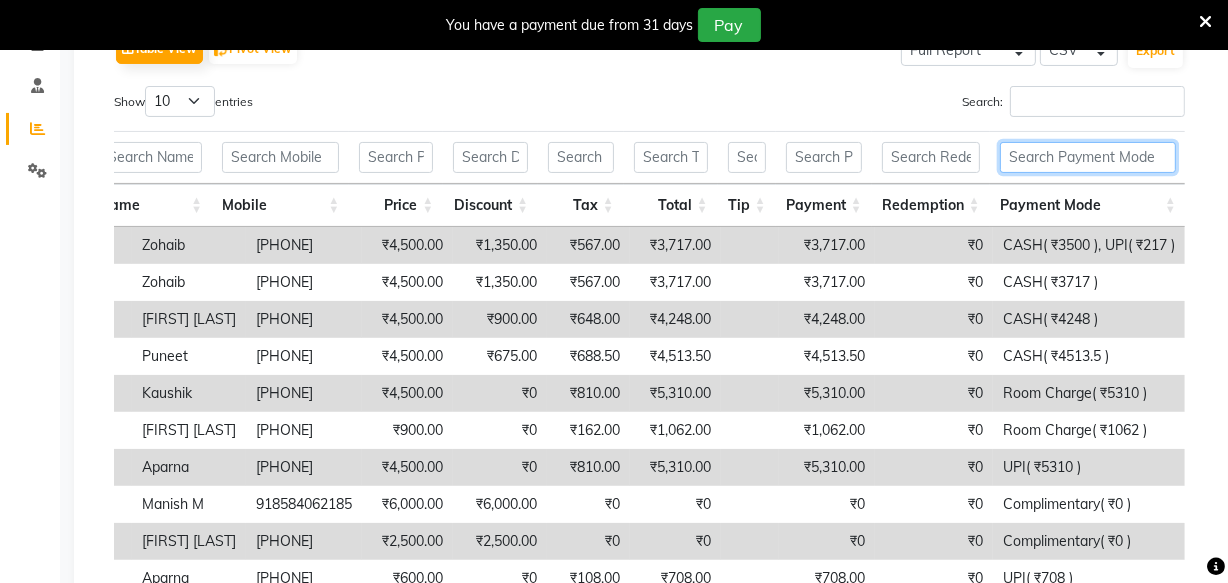 click at bounding box center (1088, 157) 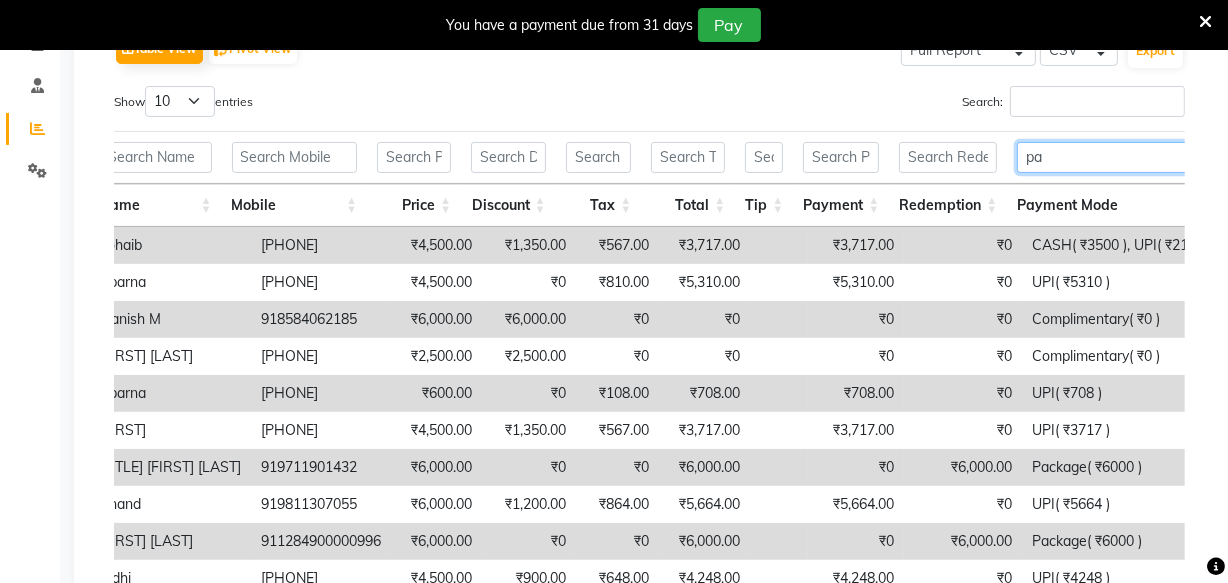 scroll, scrollTop: 217, scrollLeft: 0, axis: vertical 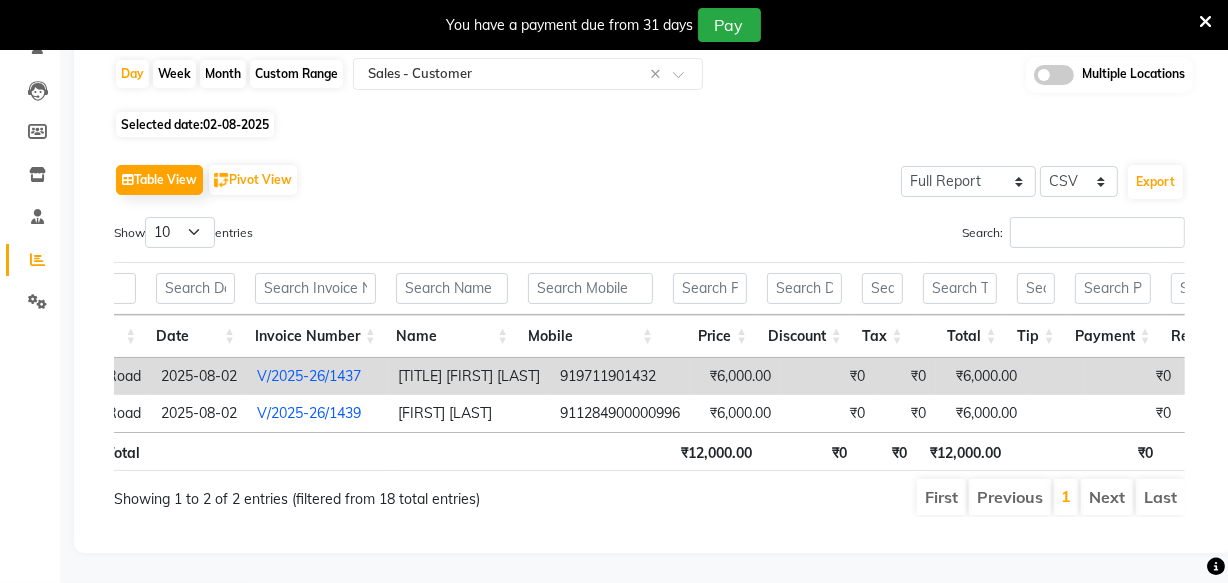 type on "pac" 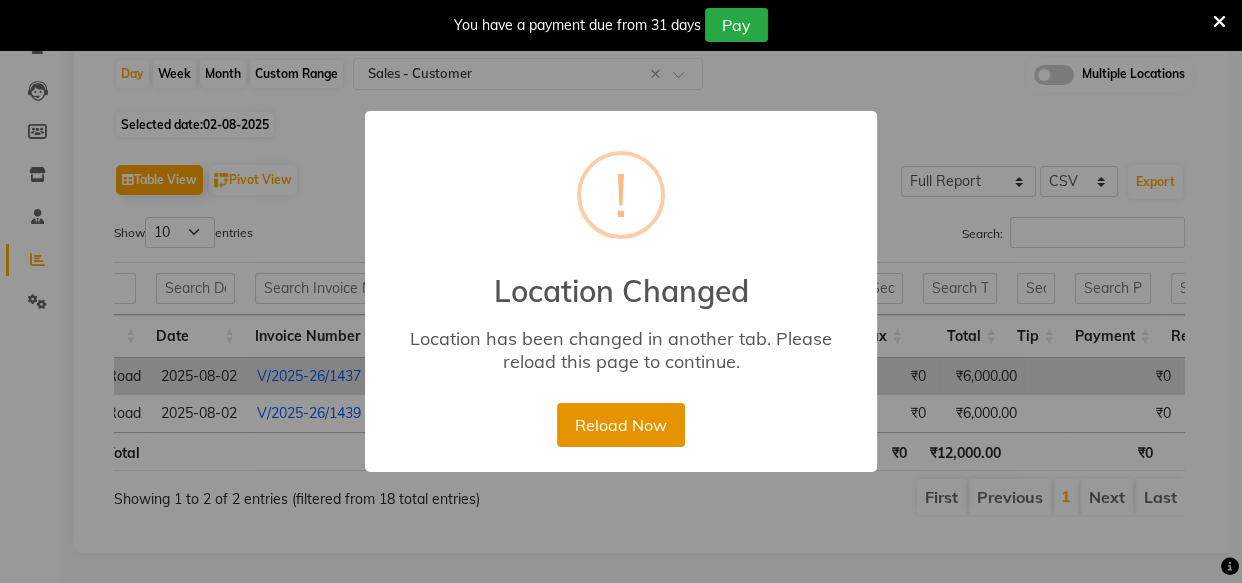 drag, startPoint x: 601, startPoint y: 416, endPoint x: 610, endPoint y: 408, distance: 12.0415945 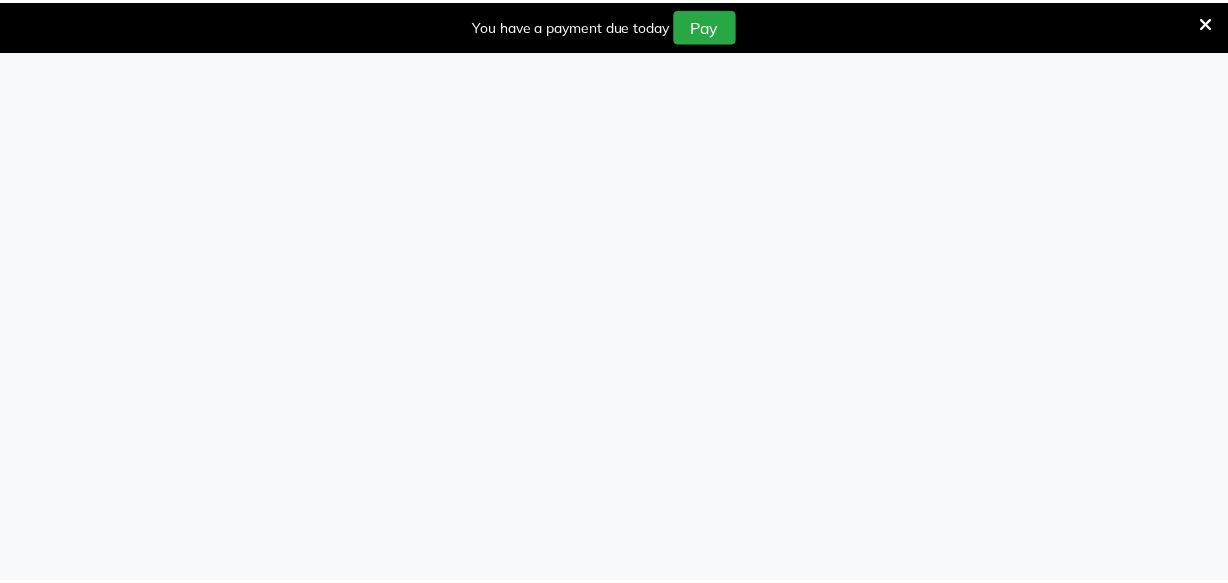 scroll, scrollTop: 0, scrollLeft: 0, axis: both 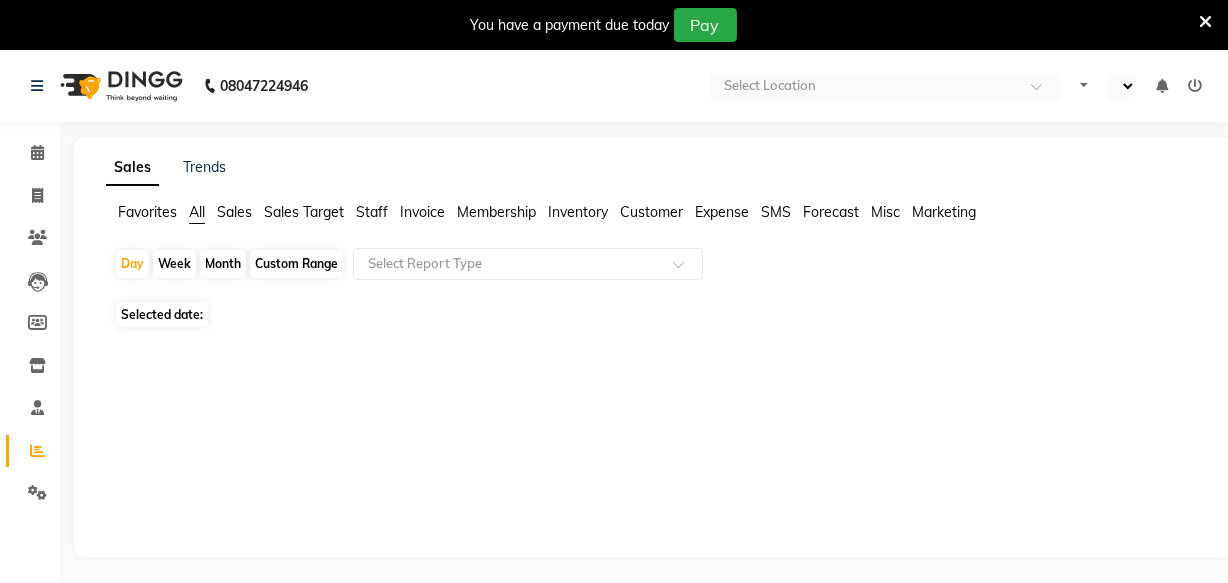 select on "en" 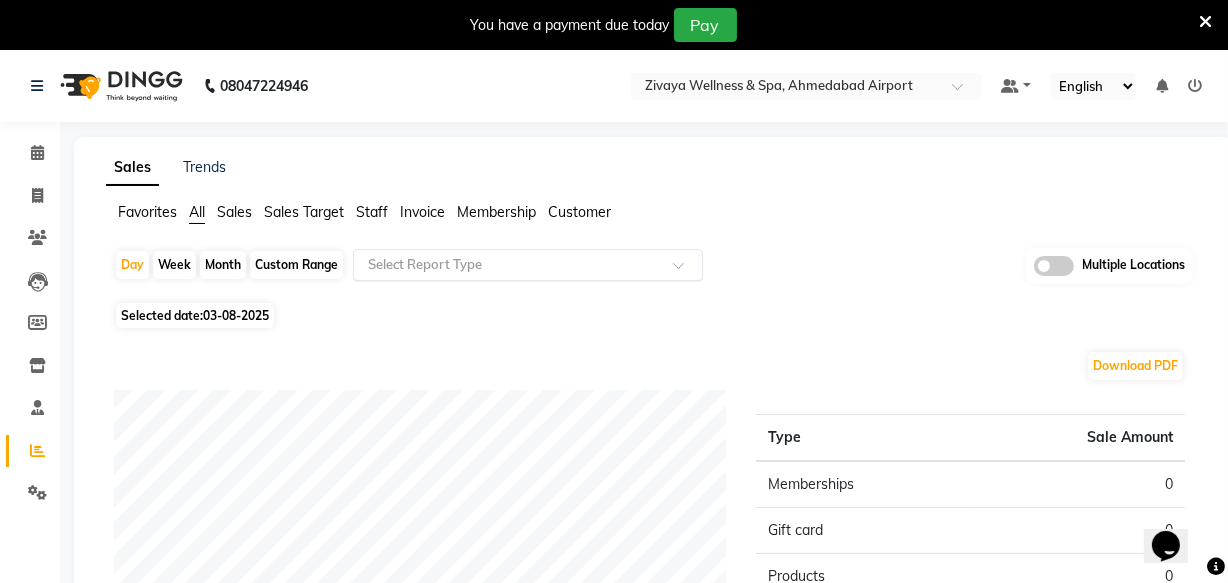 scroll, scrollTop: 0, scrollLeft: 0, axis: both 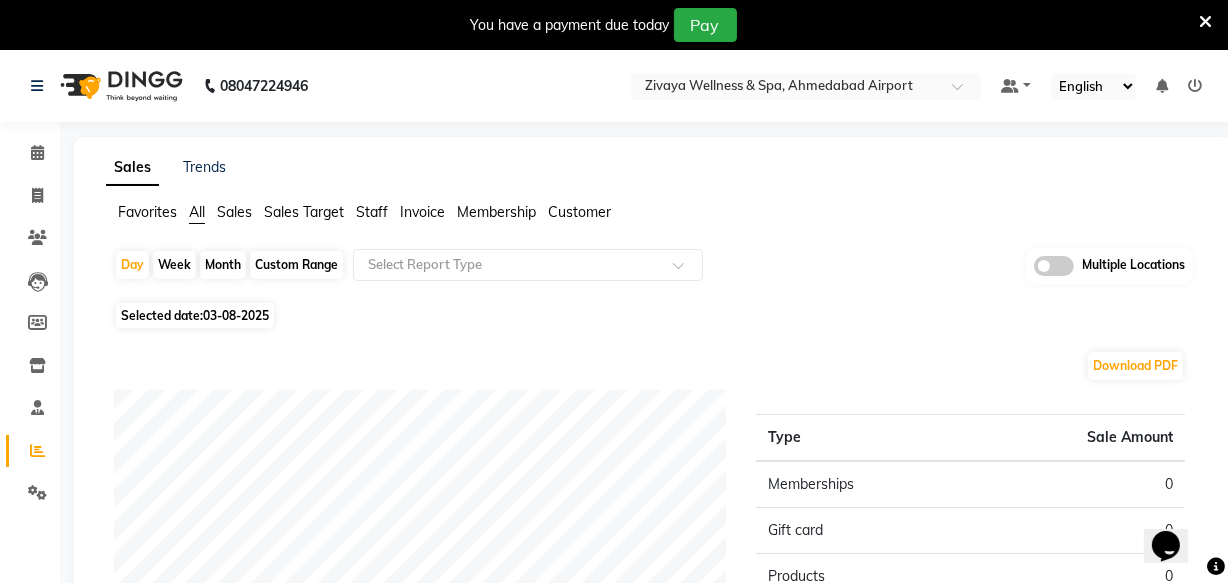 click on "Selected date:  03-08-2025" 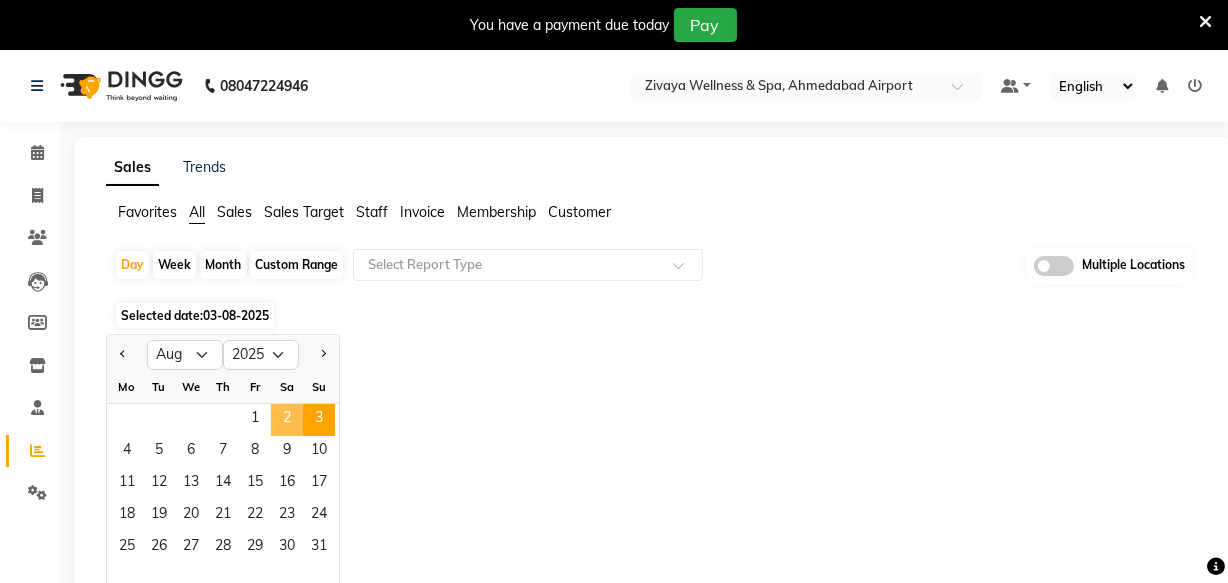 click on "2" 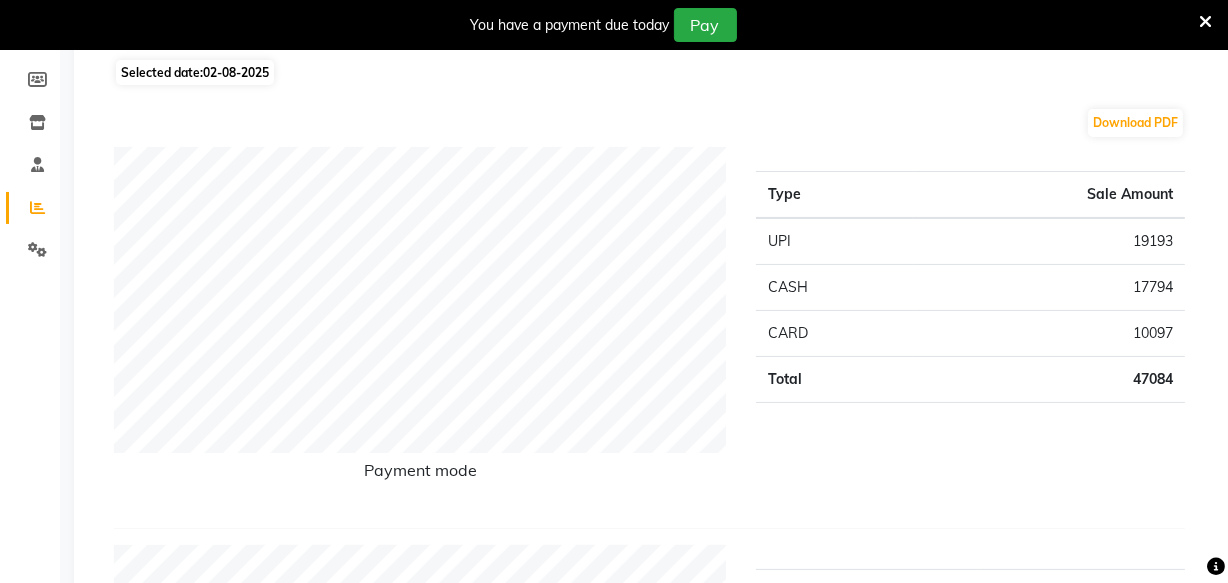 scroll, scrollTop: 0, scrollLeft: 0, axis: both 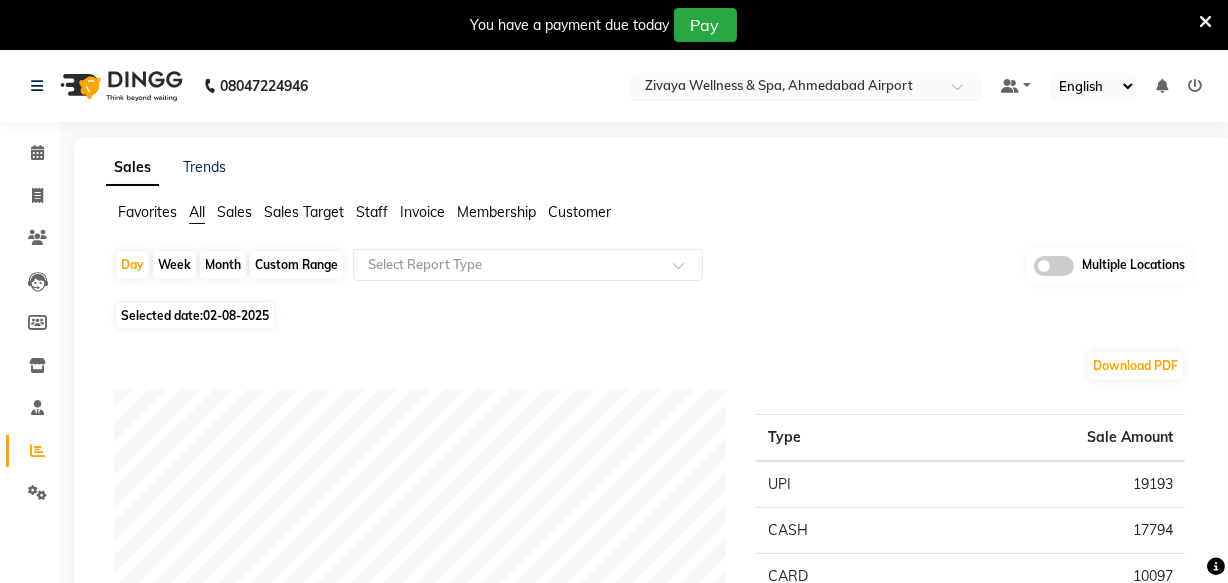 click at bounding box center [786, 88] 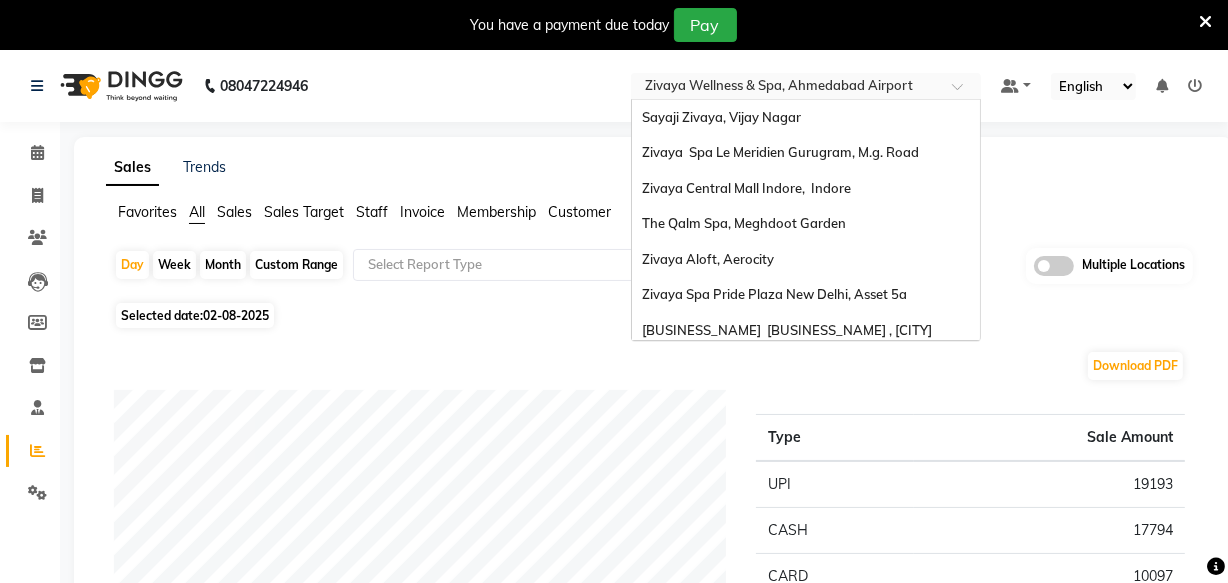 scroll, scrollTop: 205, scrollLeft: 0, axis: vertical 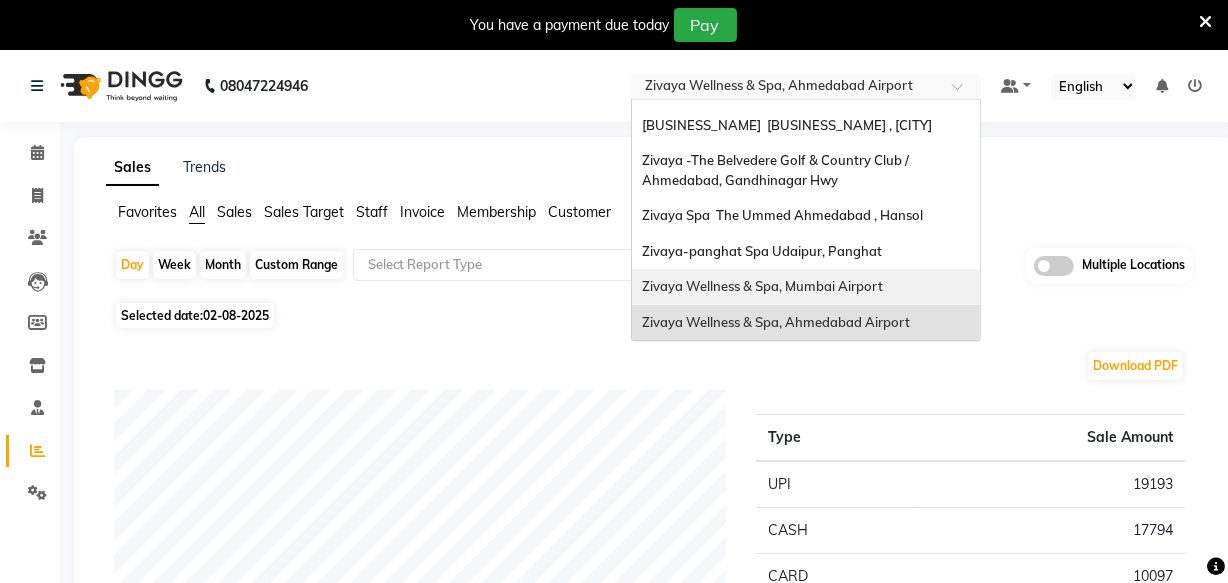 click on "Zivaya Wellness & Spa, Mumbai Airport" at bounding box center [762, 286] 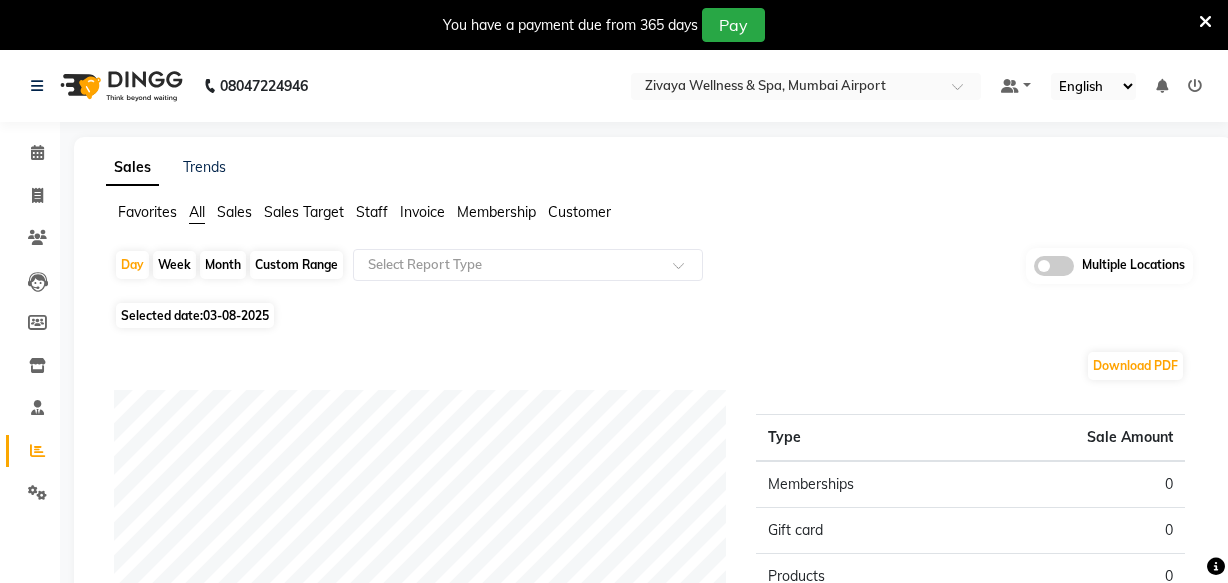 scroll, scrollTop: 0, scrollLeft: 0, axis: both 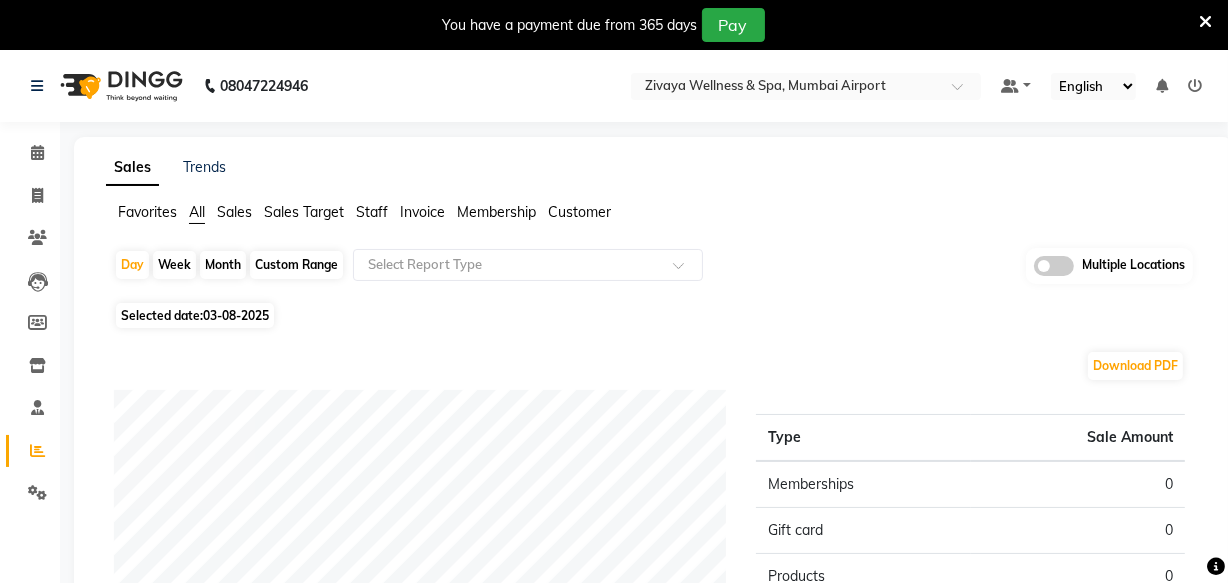 click at bounding box center [1205, 22] 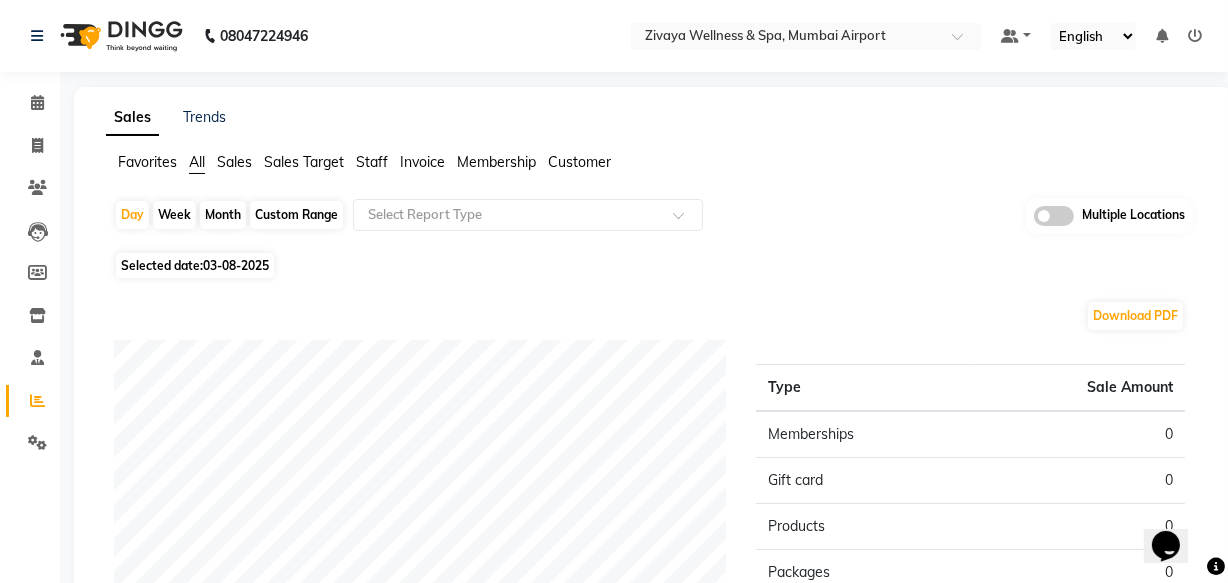 scroll, scrollTop: 0, scrollLeft: 0, axis: both 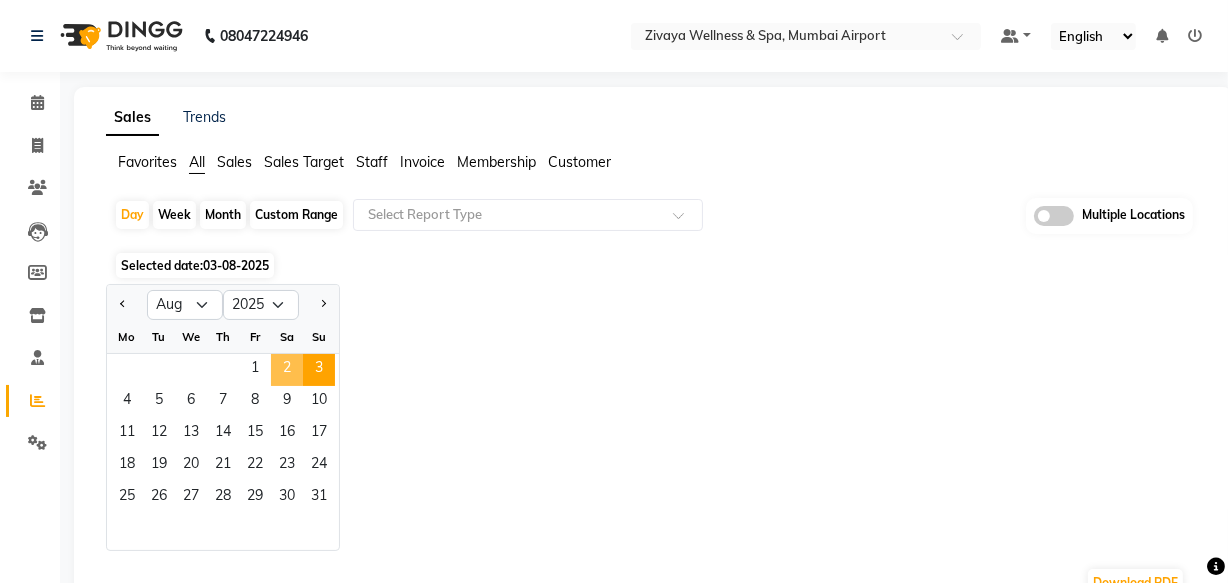 click on "2" 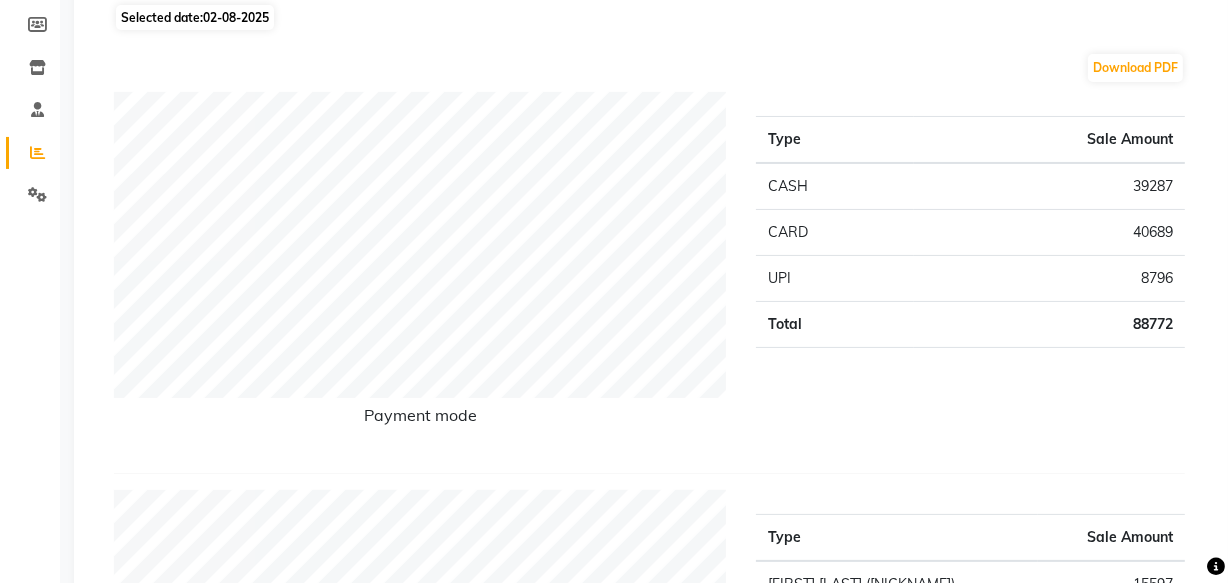 scroll, scrollTop: 272, scrollLeft: 0, axis: vertical 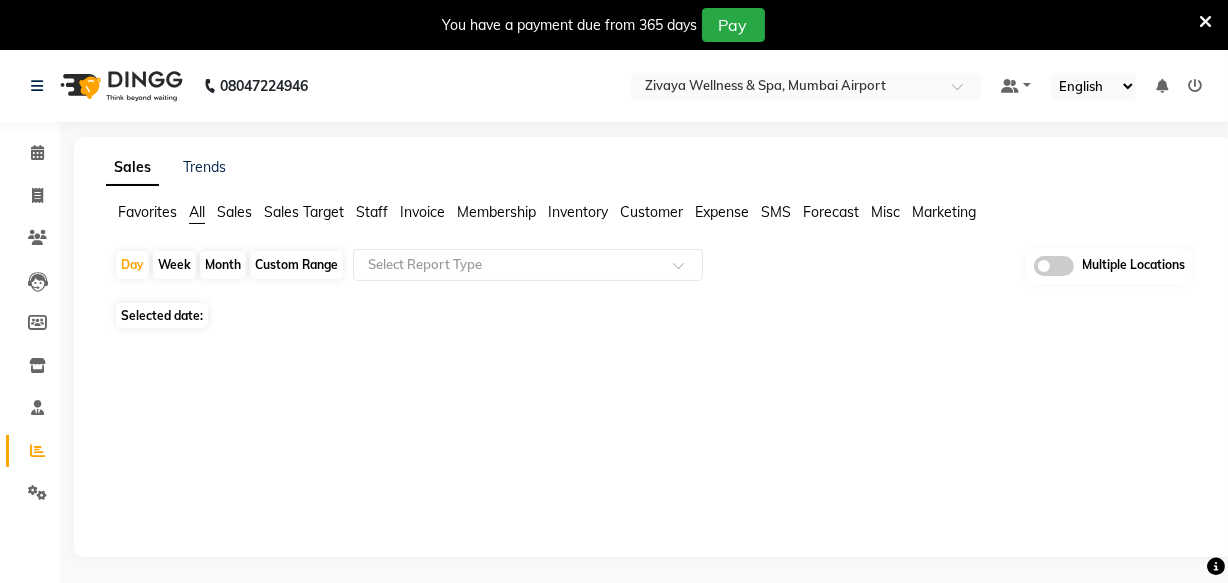 select on "en" 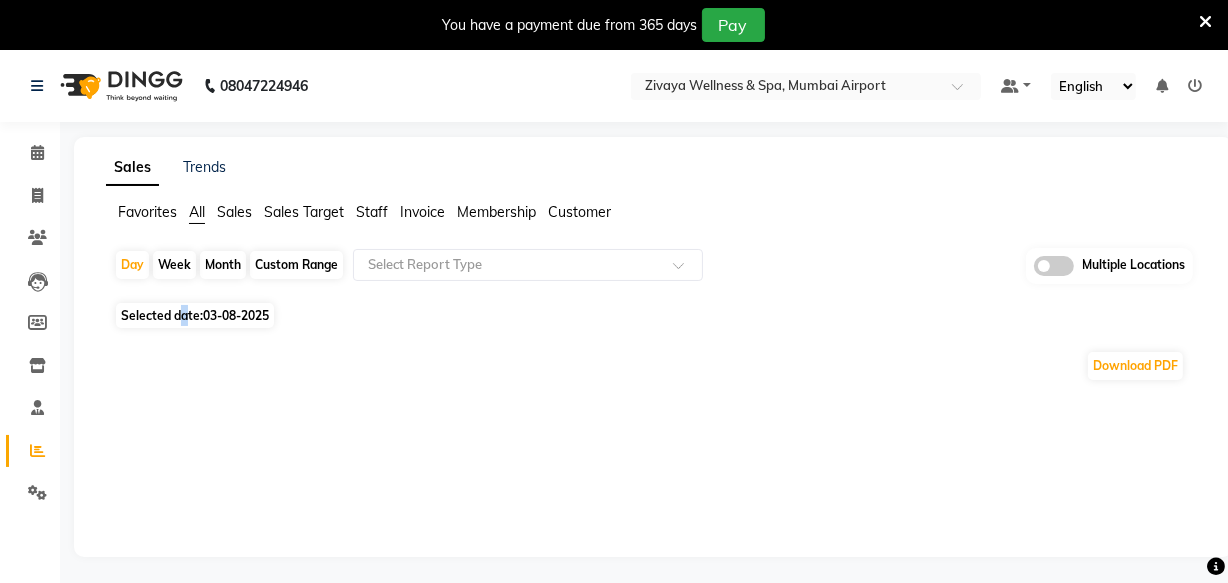 click on "Selected date:  03-08-2025" 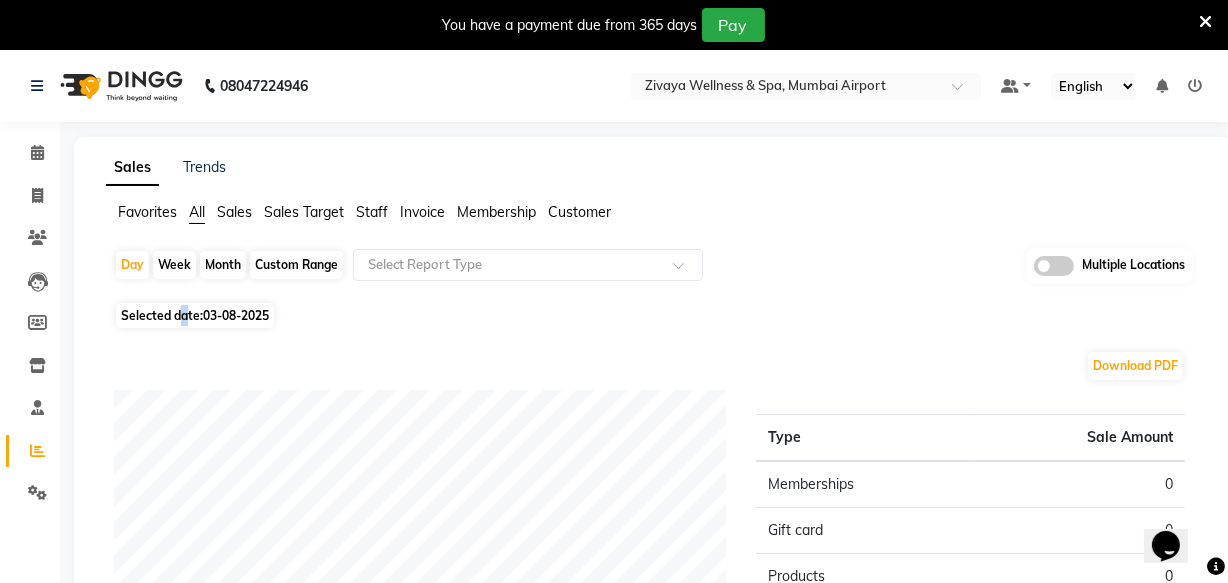 scroll, scrollTop: 0, scrollLeft: 0, axis: both 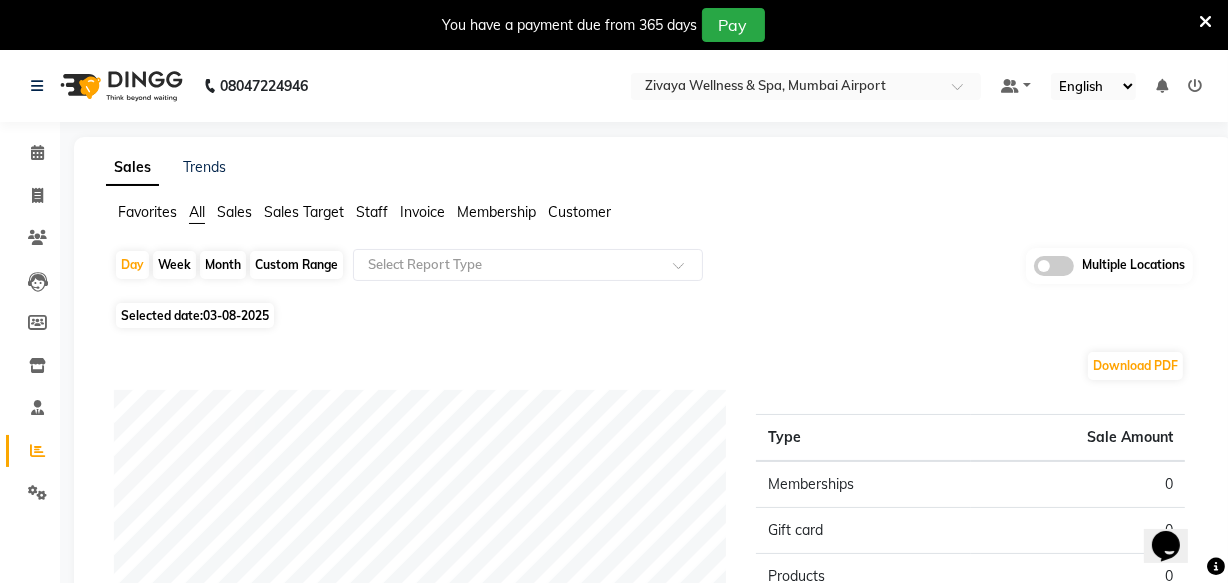 click on "03-08-2025" 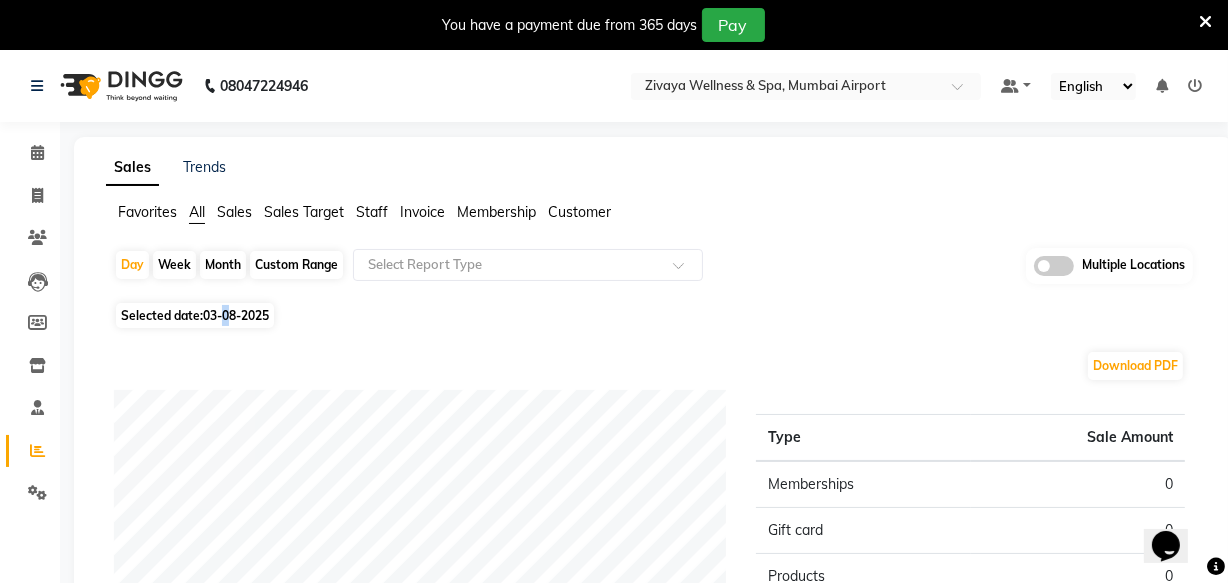 select on "8" 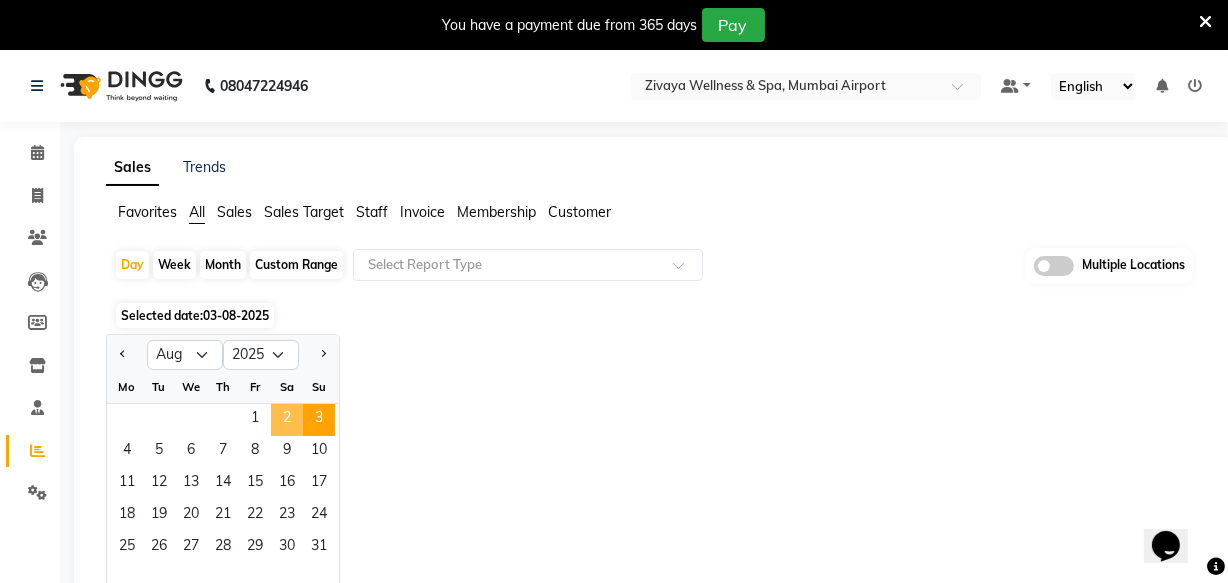 click on "2" 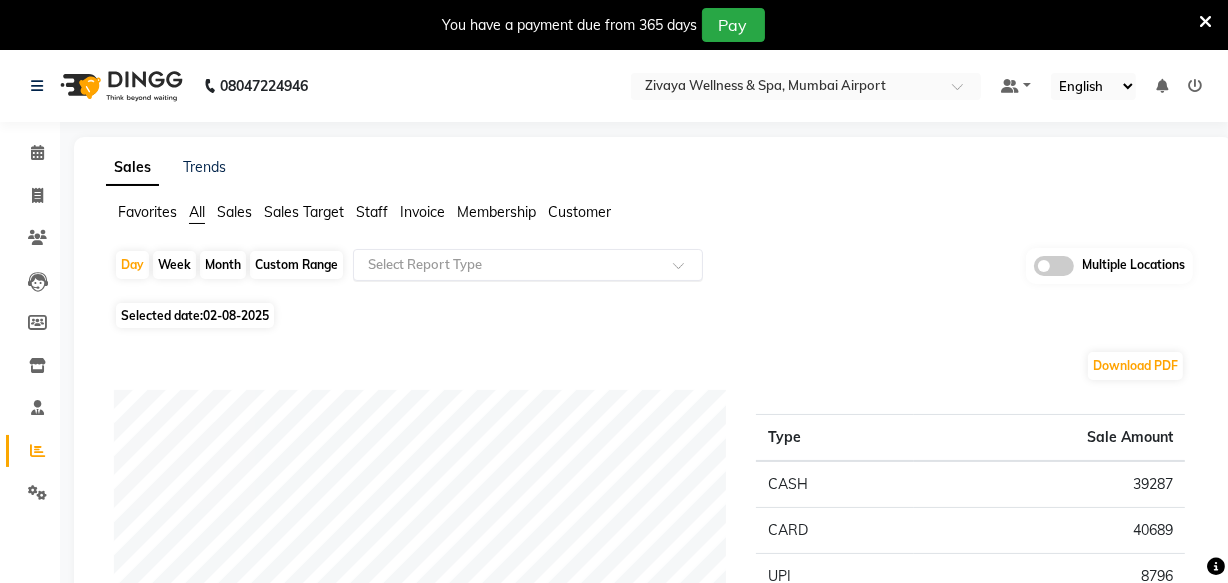 click 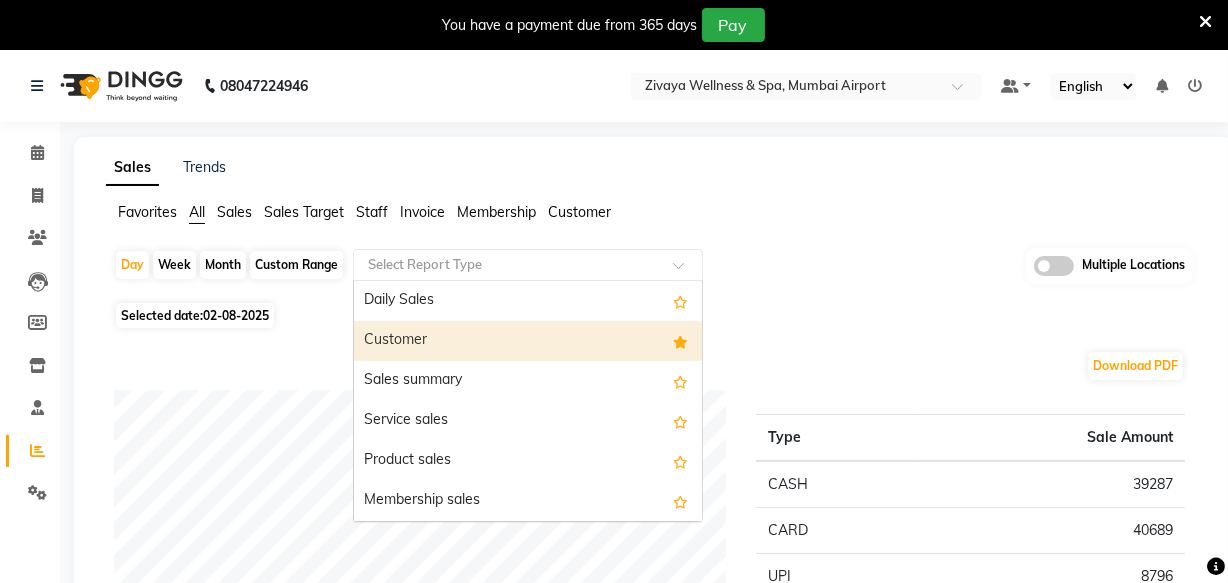 click on "Customer" at bounding box center [528, 341] 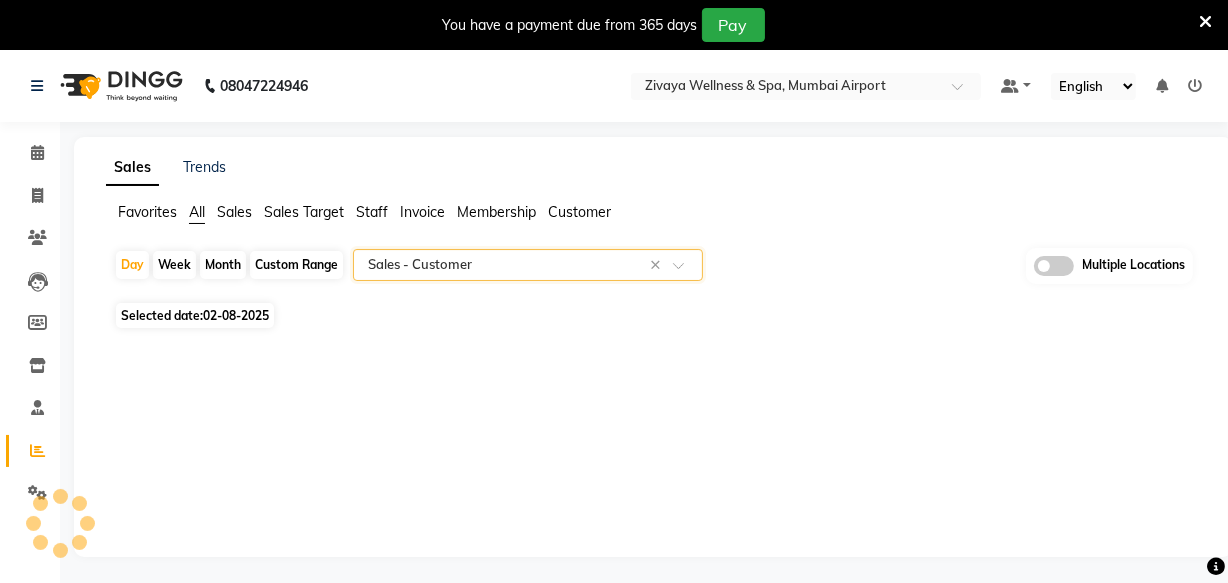 select on "full_report" 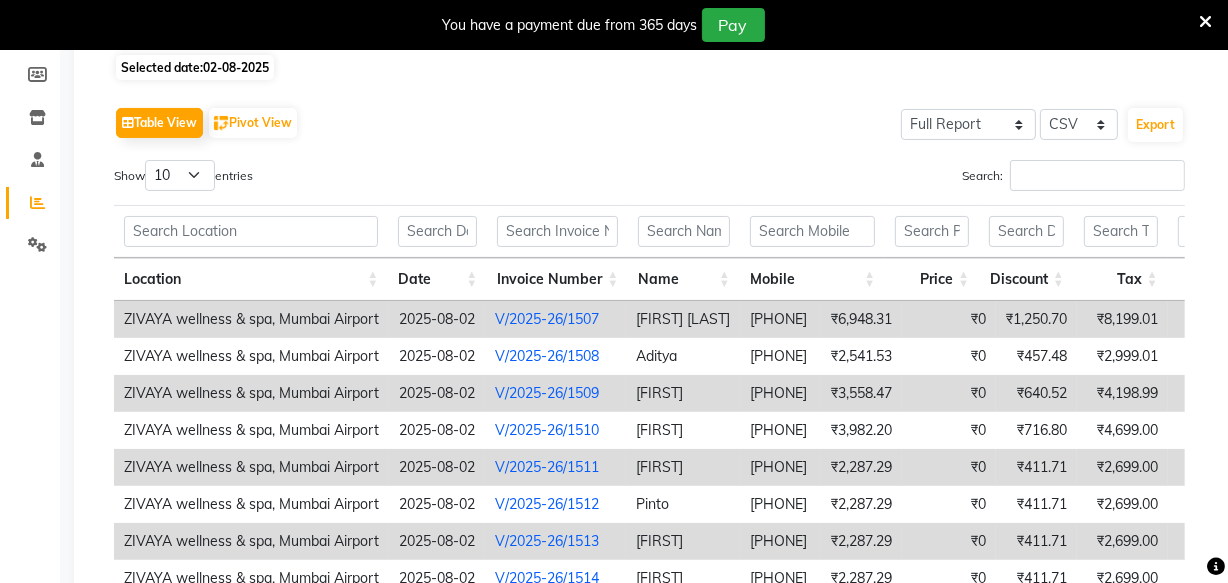 scroll, scrollTop: 272, scrollLeft: 0, axis: vertical 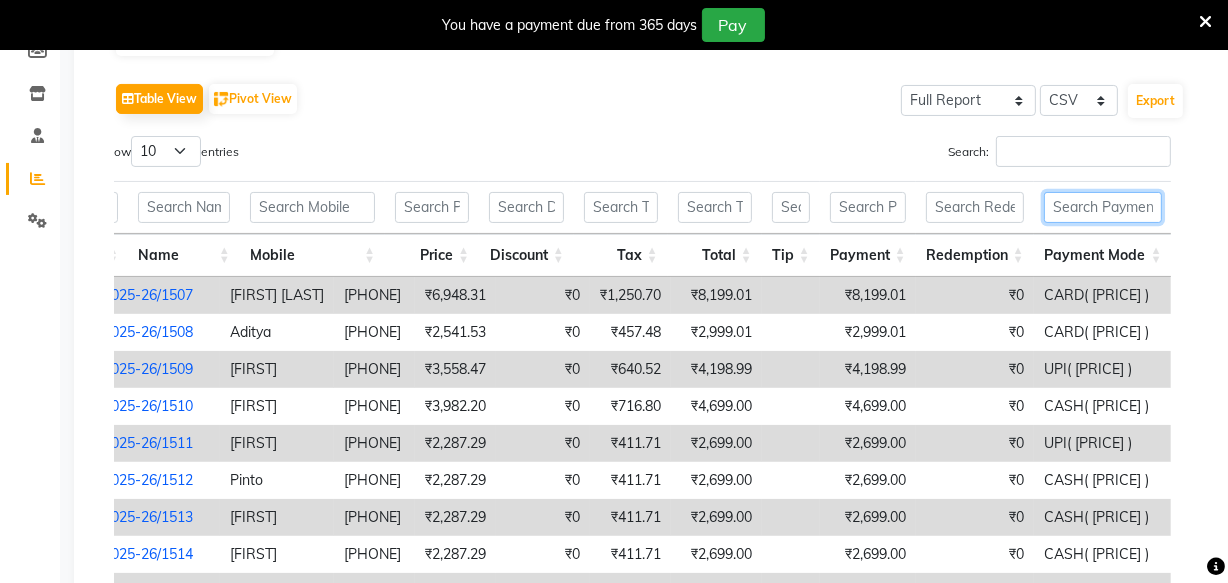 click at bounding box center [1103, 207] 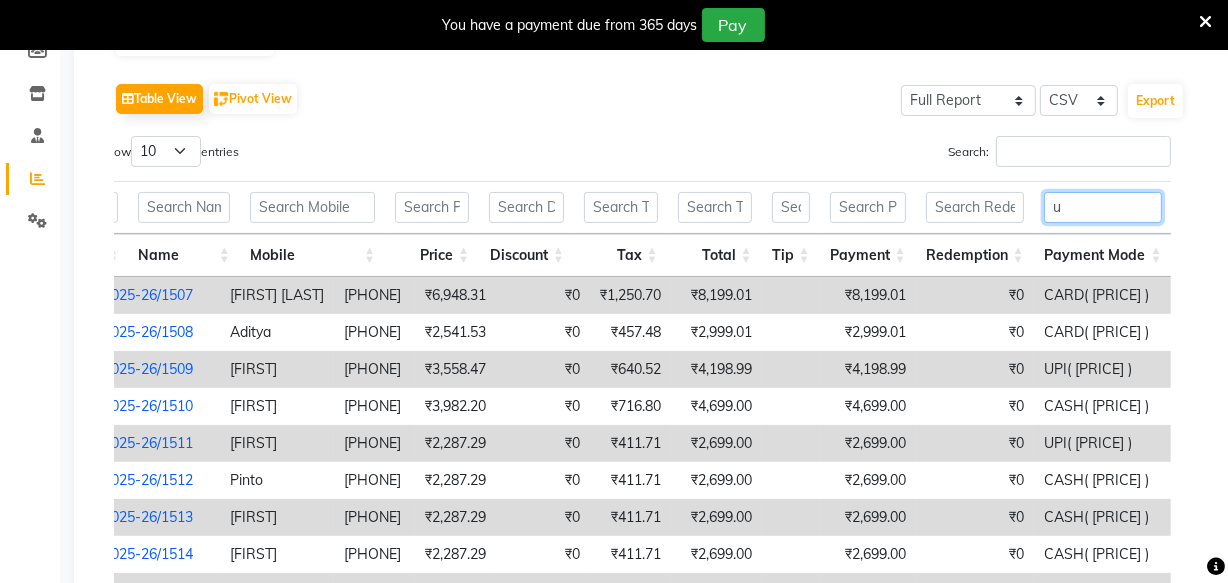 scroll, scrollTop: 254, scrollLeft: 0, axis: vertical 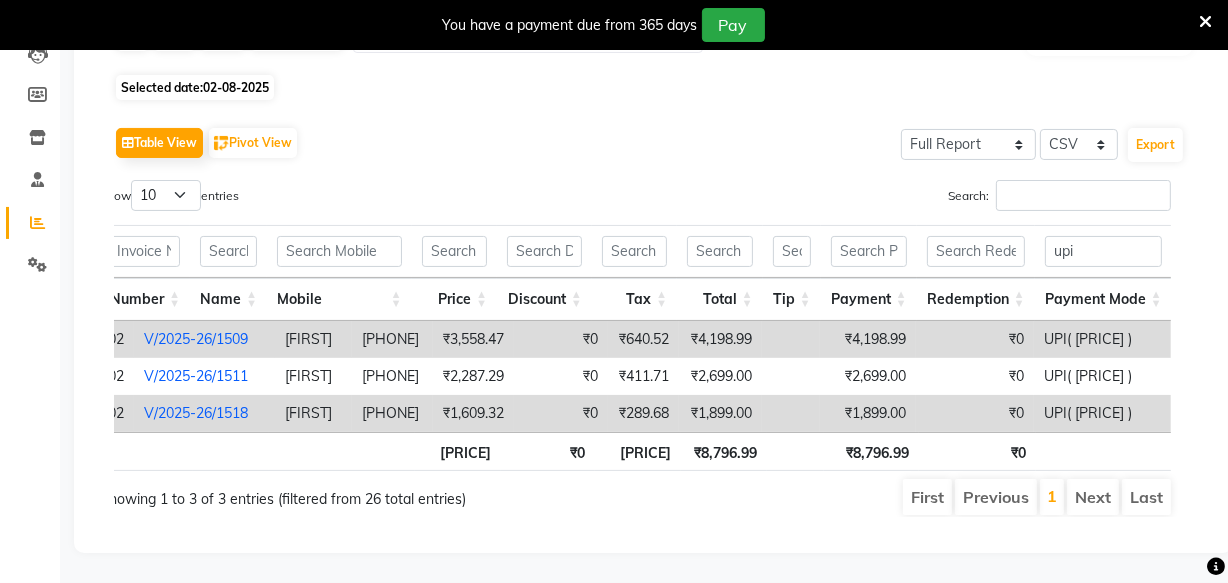 click on "Payment Mode" at bounding box center [1103, 299] 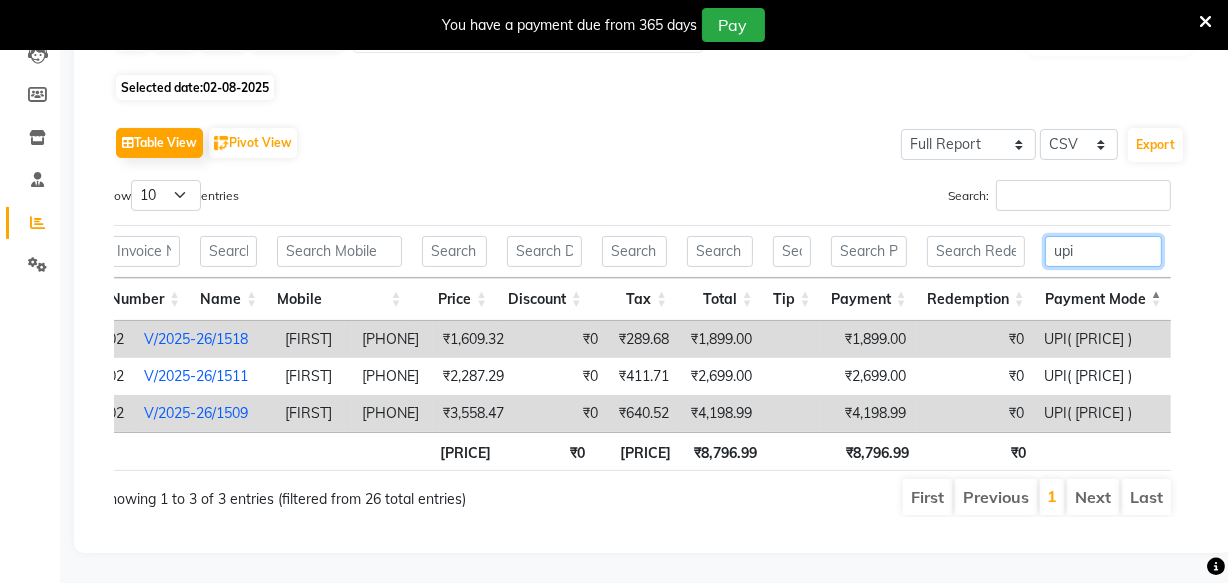 drag, startPoint x: 1116, startPoint y: 216, endPoint x: 1014, endPoint y: 216, distance: 102 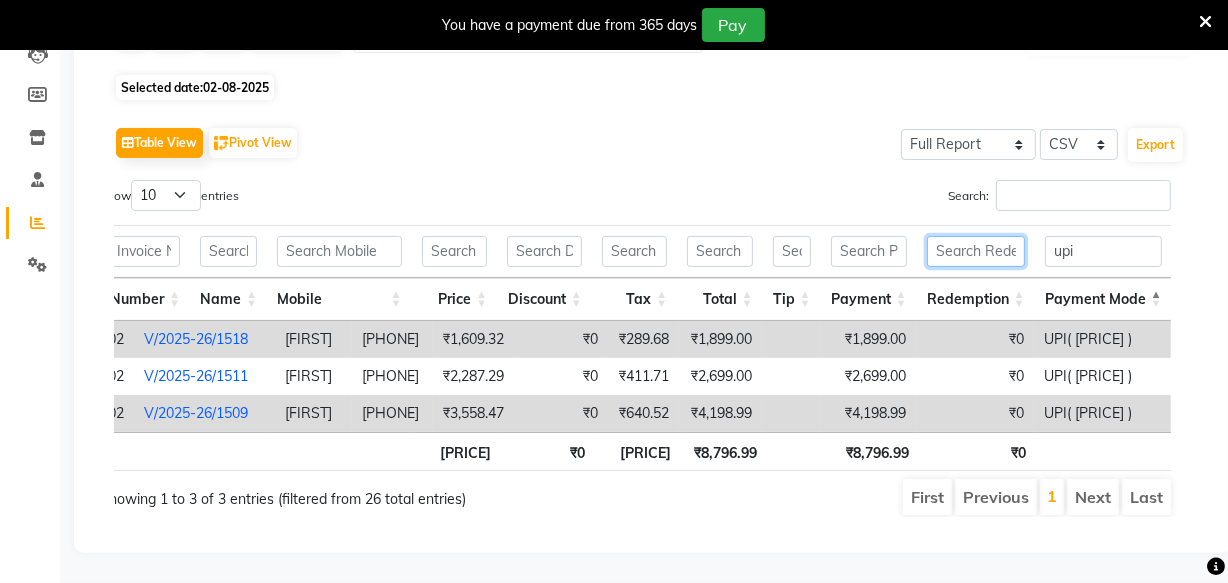 click at bounding box center [976, 251] 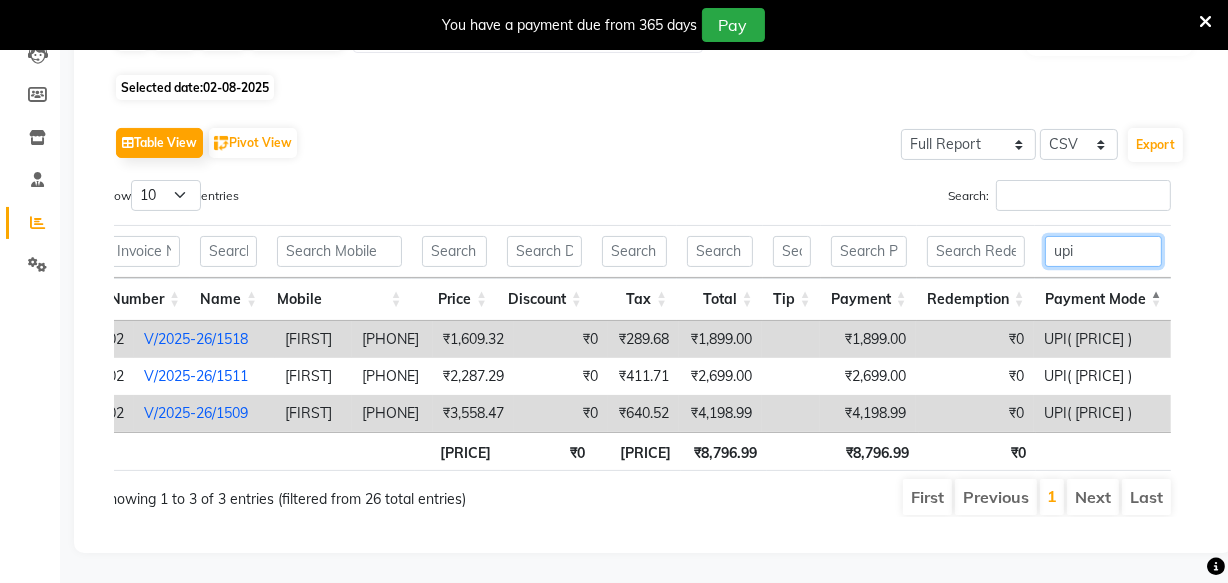 click on "upi" at bounding box center [1103, 251] 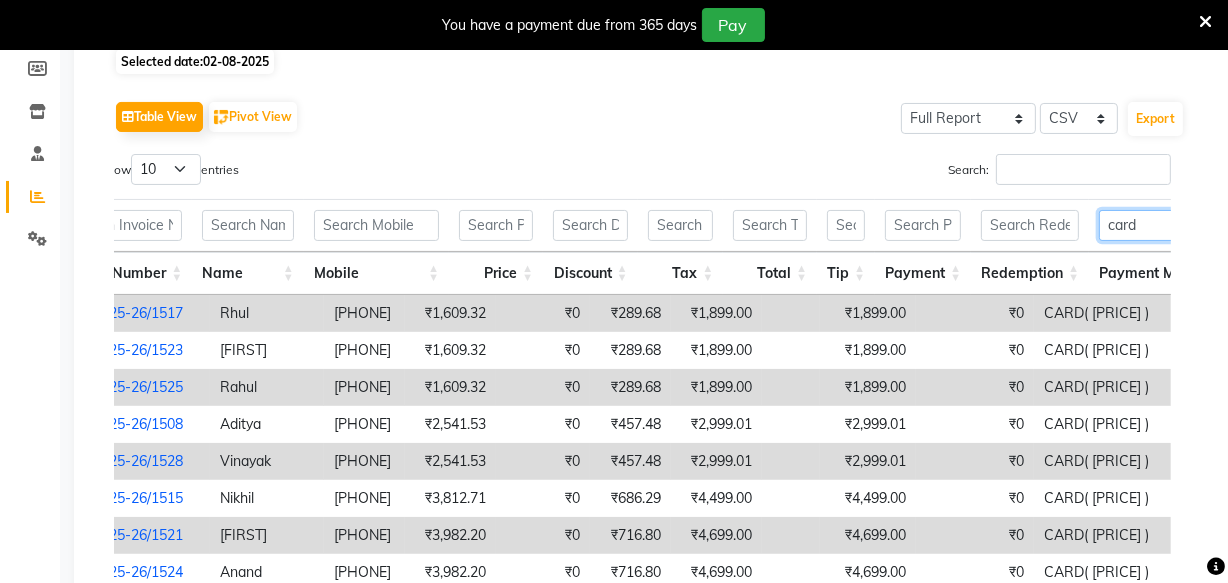 type on "card" 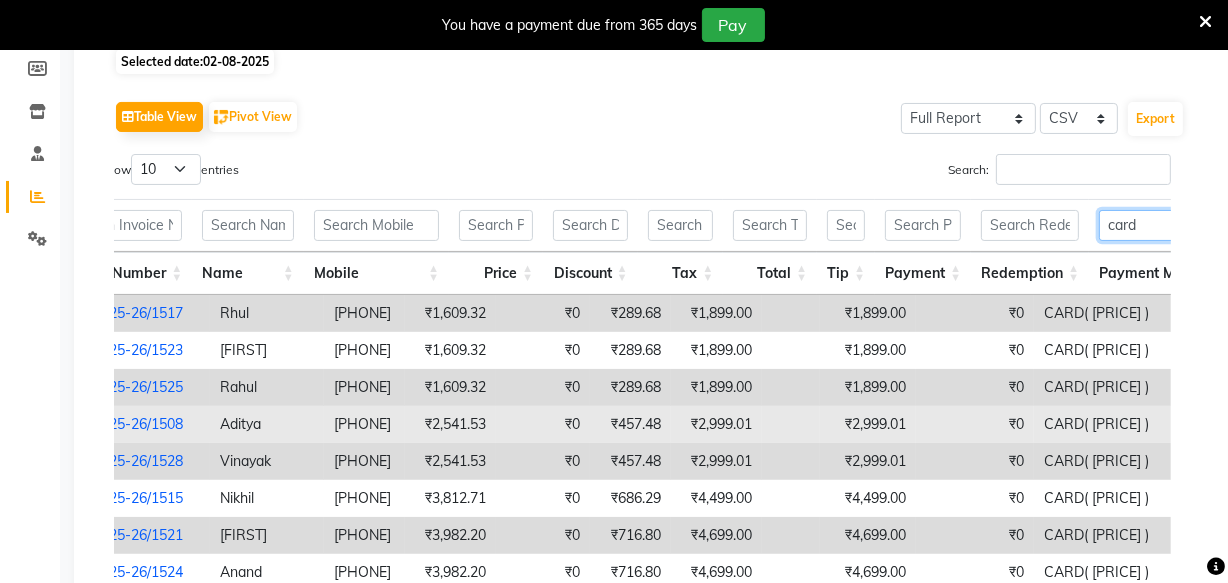 scroll, scrollTop: 0, scrollLeft: 460, axis: horizontal 